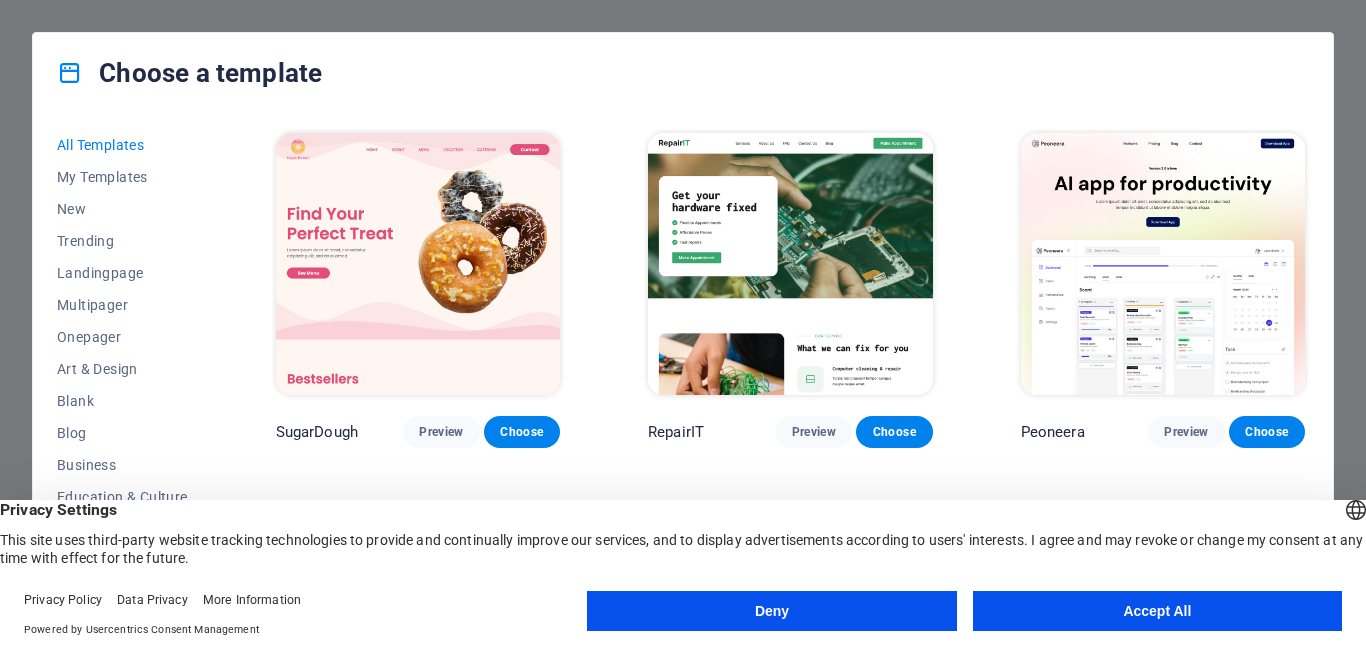 scroll, scrollTop: 0, scrollLeft: 0, axis: both 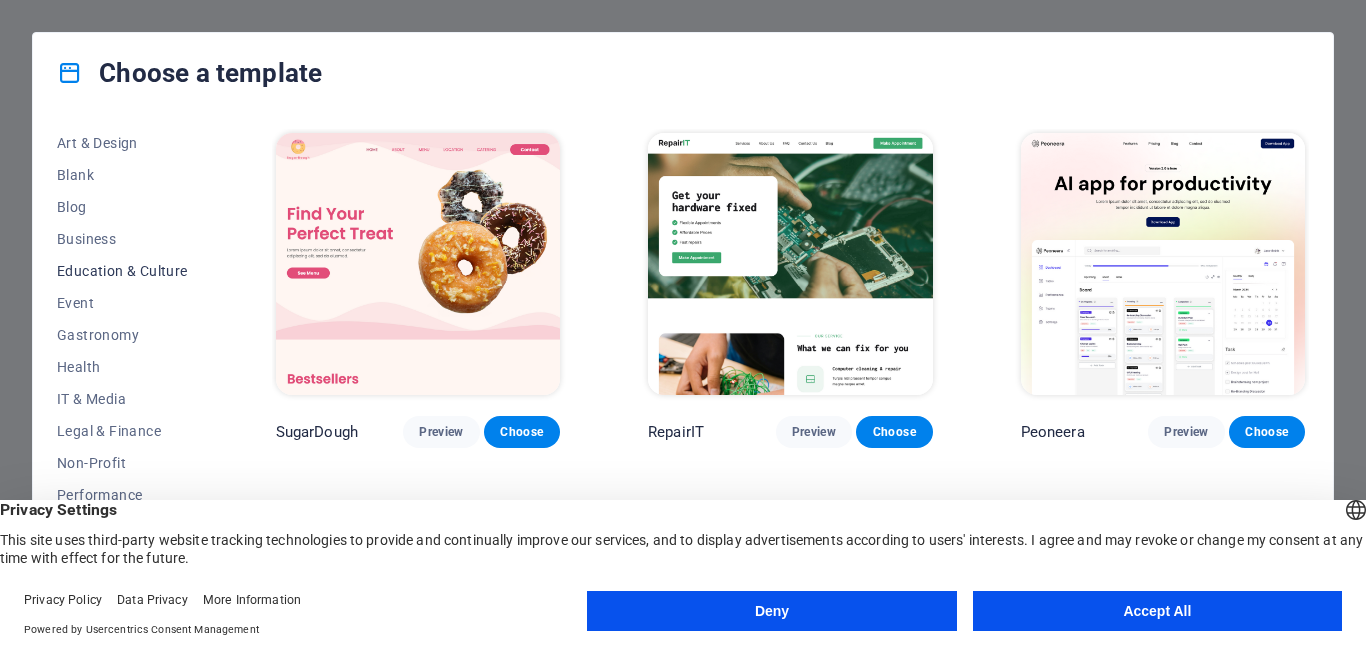 click on "Education & Culture" at bounding box center [122, 271] 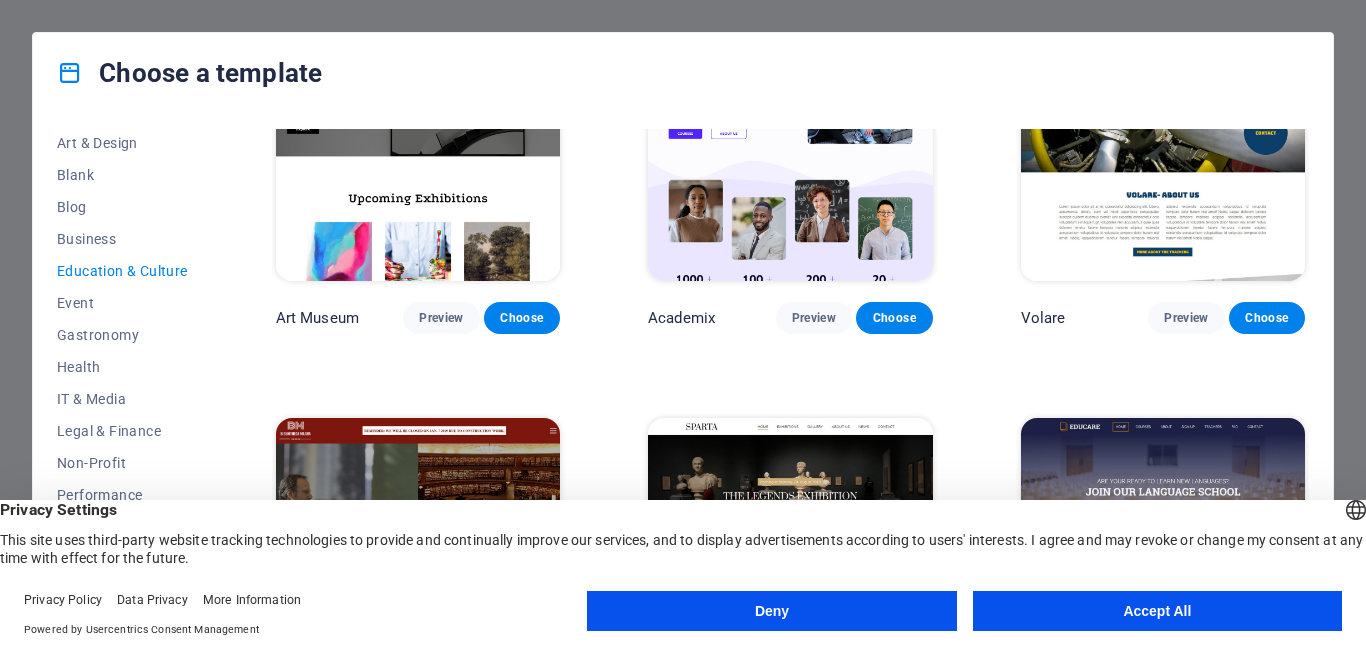 scroll, scrollTop: 0, scrollLeft: 0, axis: both 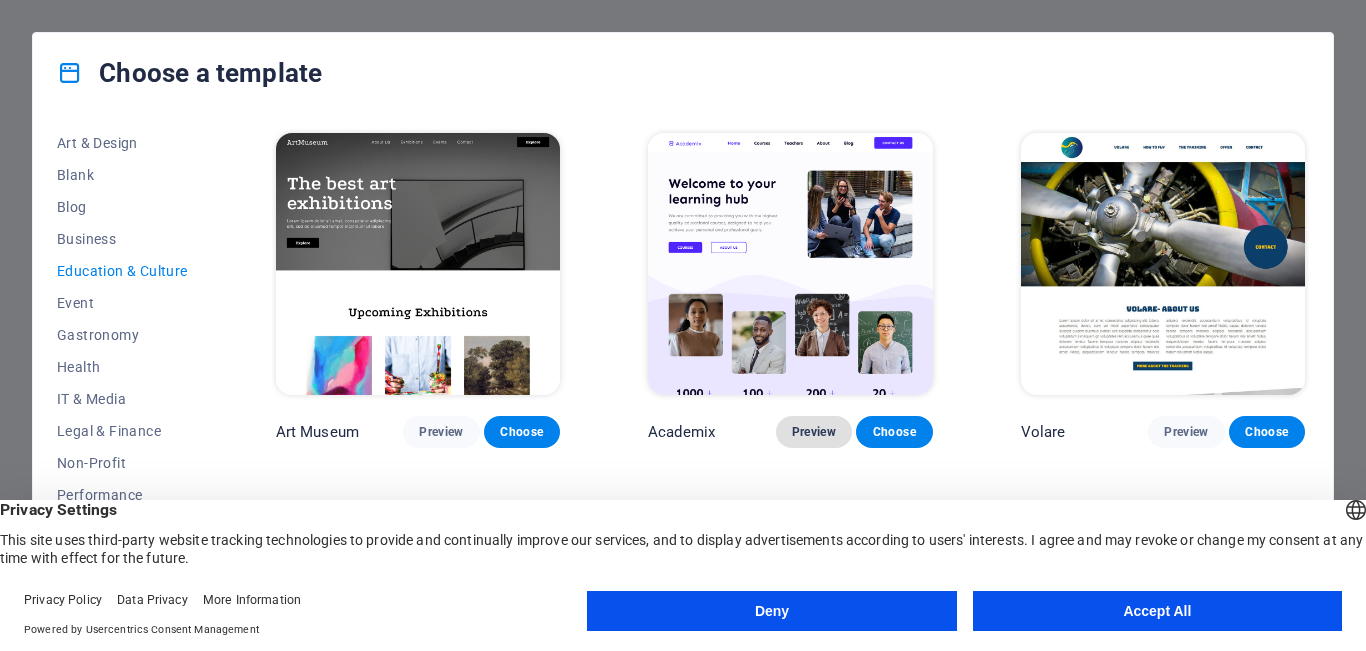 click on "Preview" at bounding box center [814, 432] 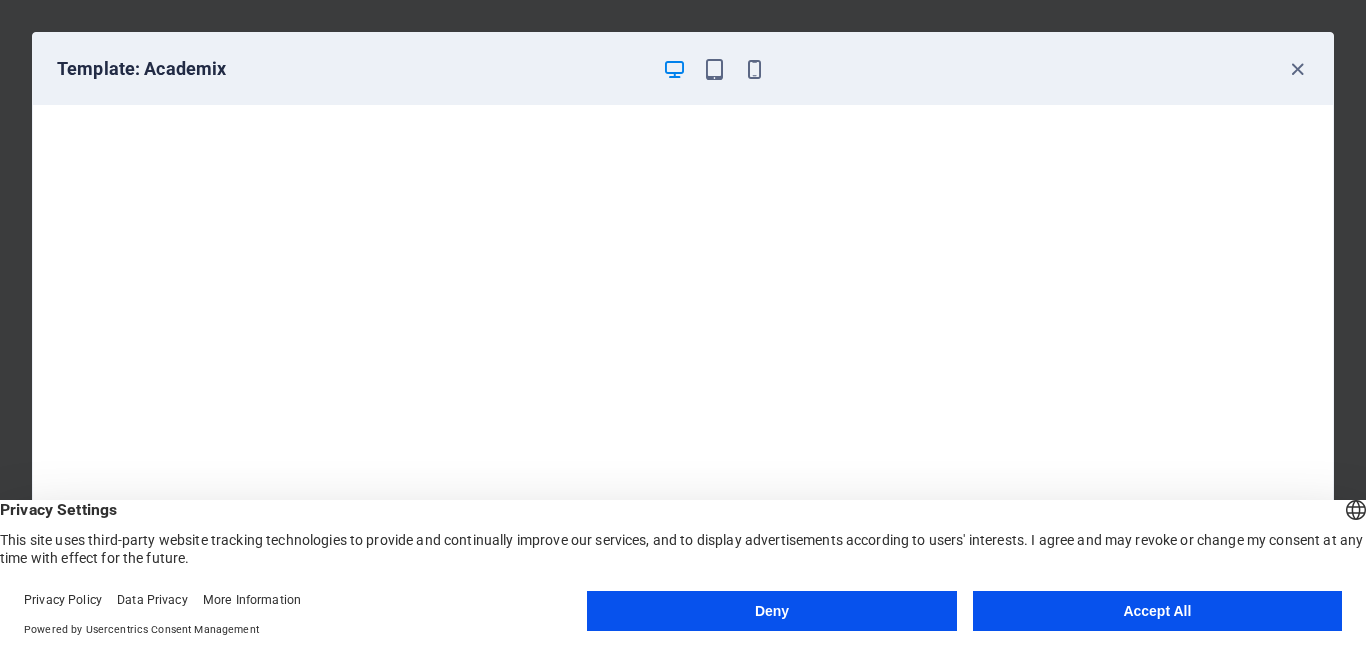 click on "Accept All" at bounding box center [1157, 611] 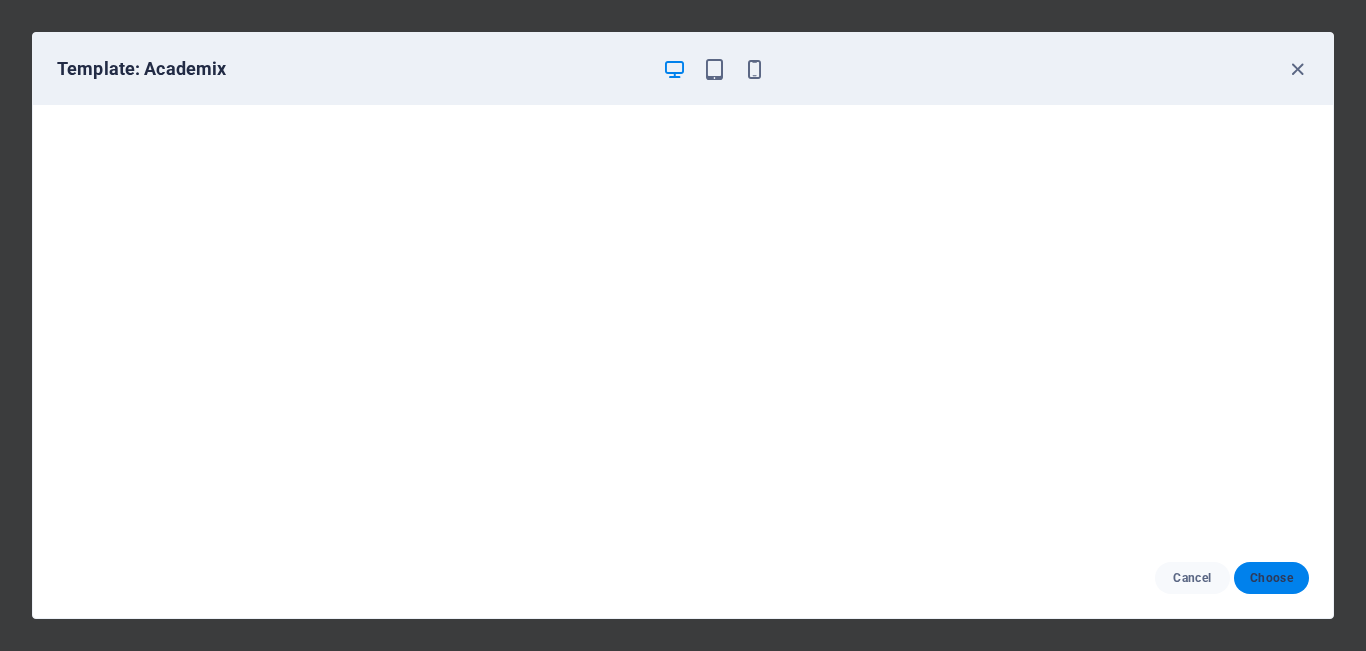 click on "Choose" at bounding box center (1271, 578) 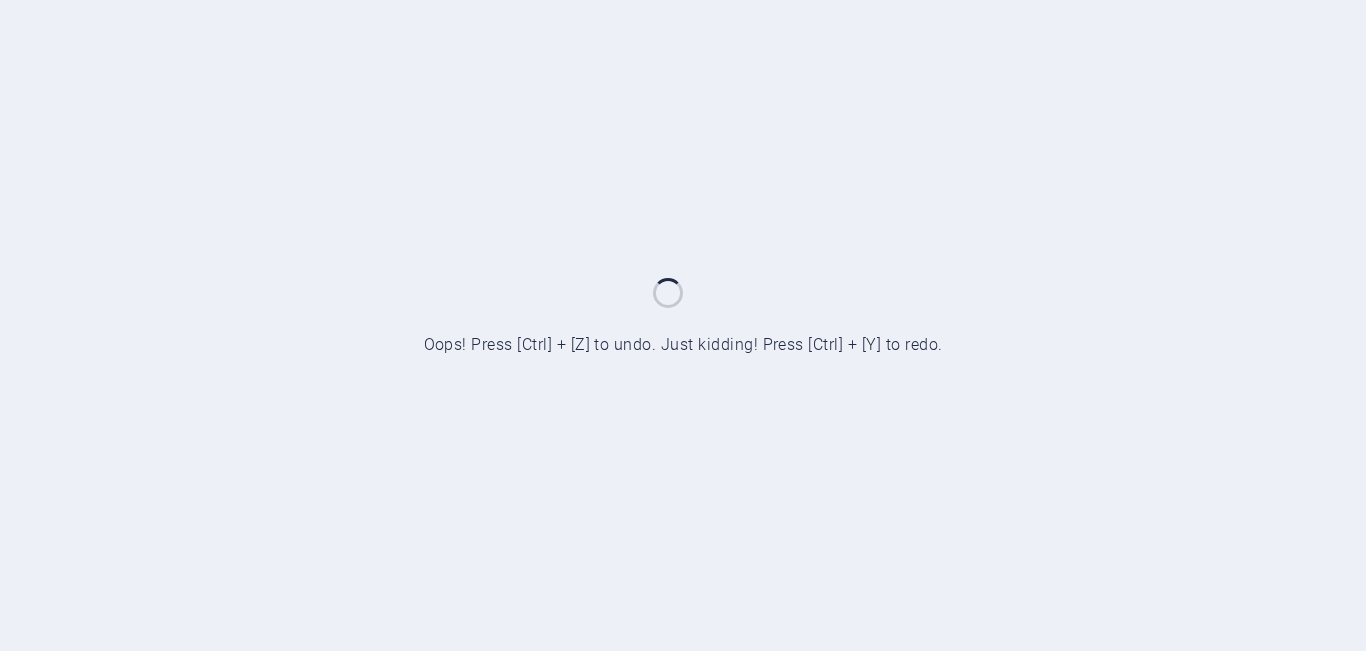 scroll, scrollTop: 0, scrollLeft: 0, axis: both 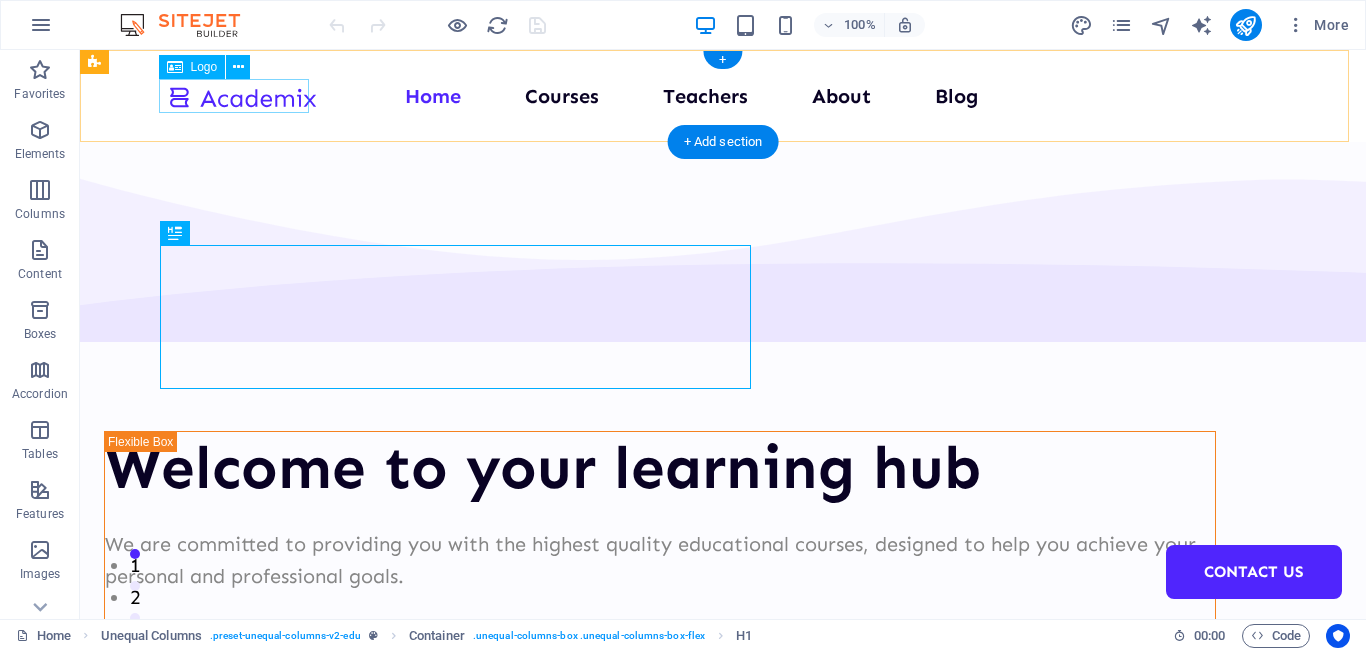 click at bounding box center (242, 96) 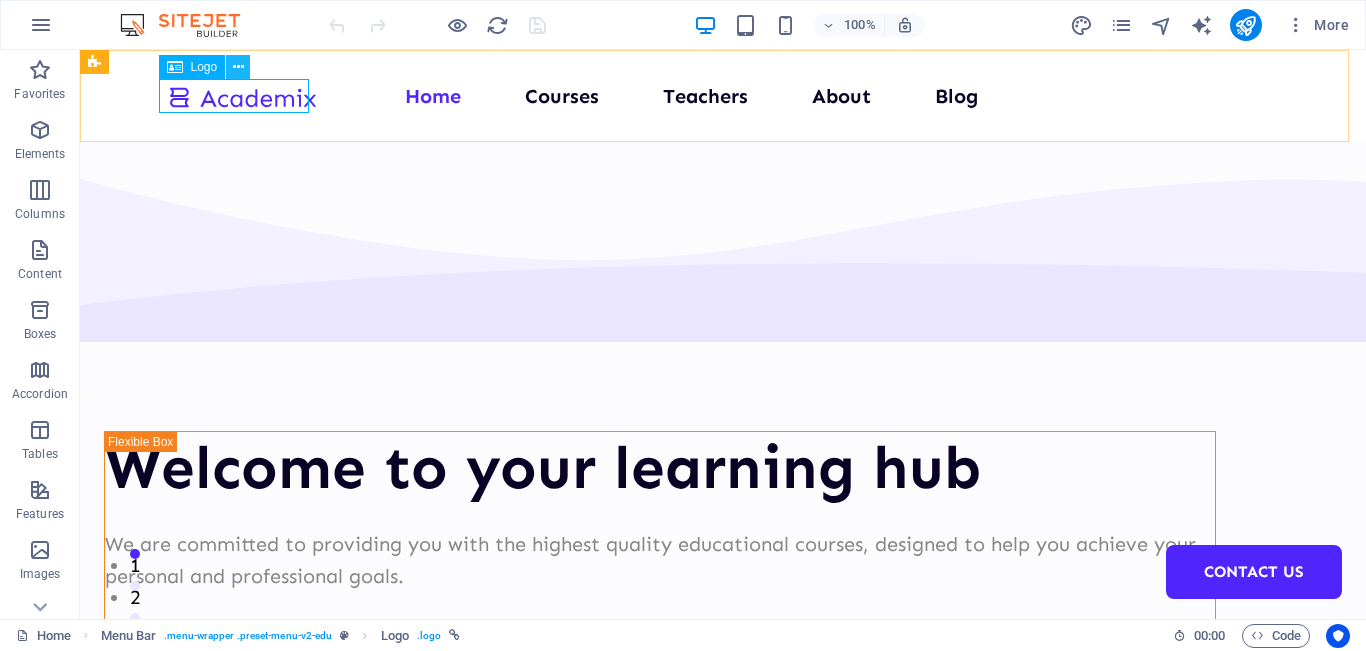click at bounding box center (238, 67) 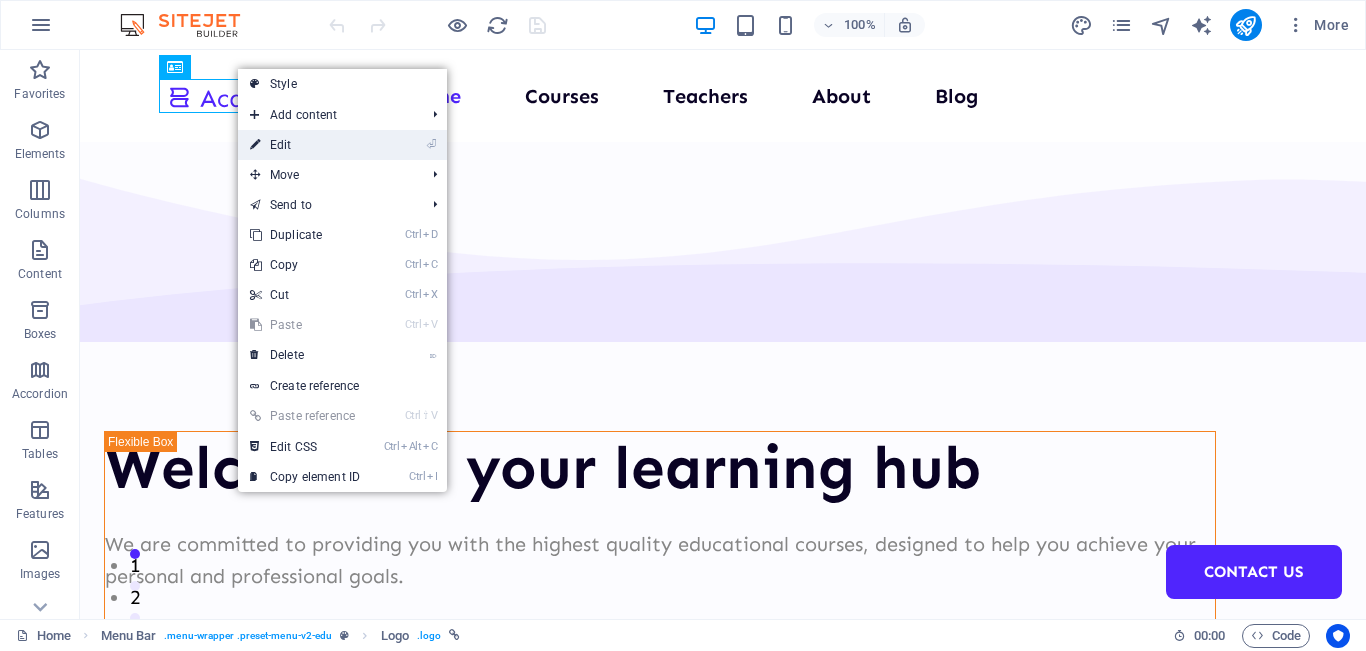 click on "⏎  Edit" at bounding box center (305, 145) 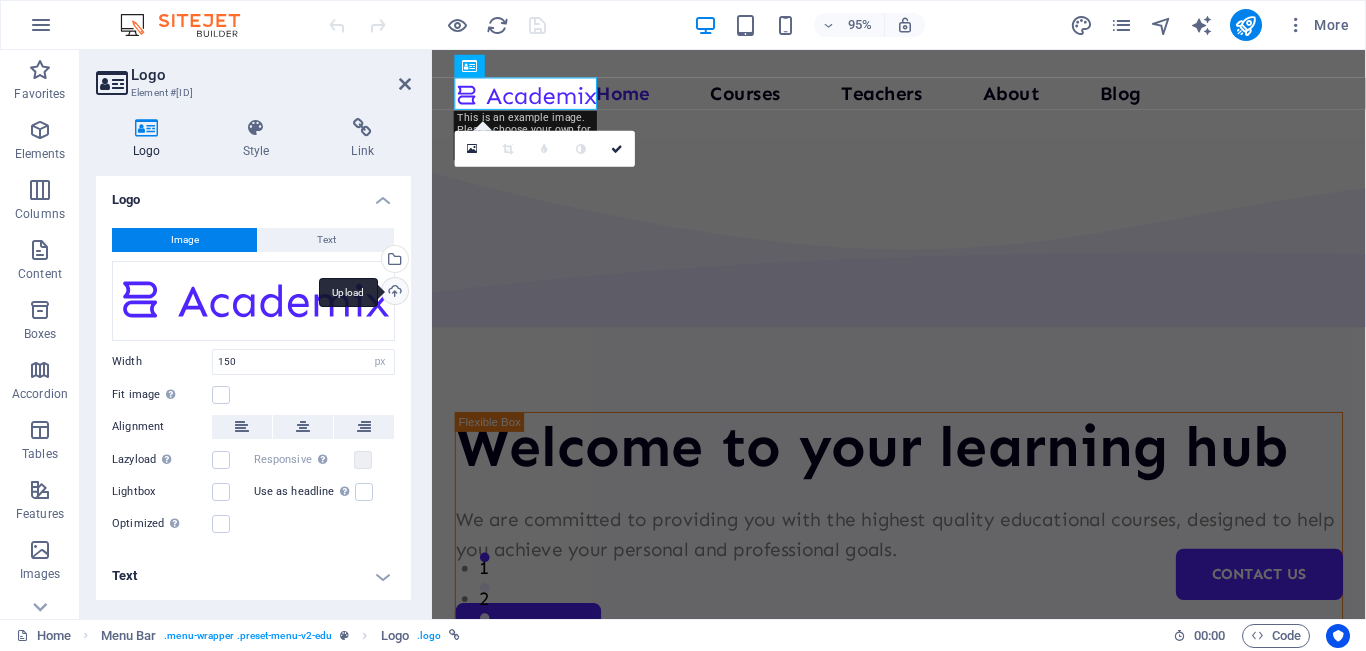 click on "Upload" at bounding box center [393, 293] 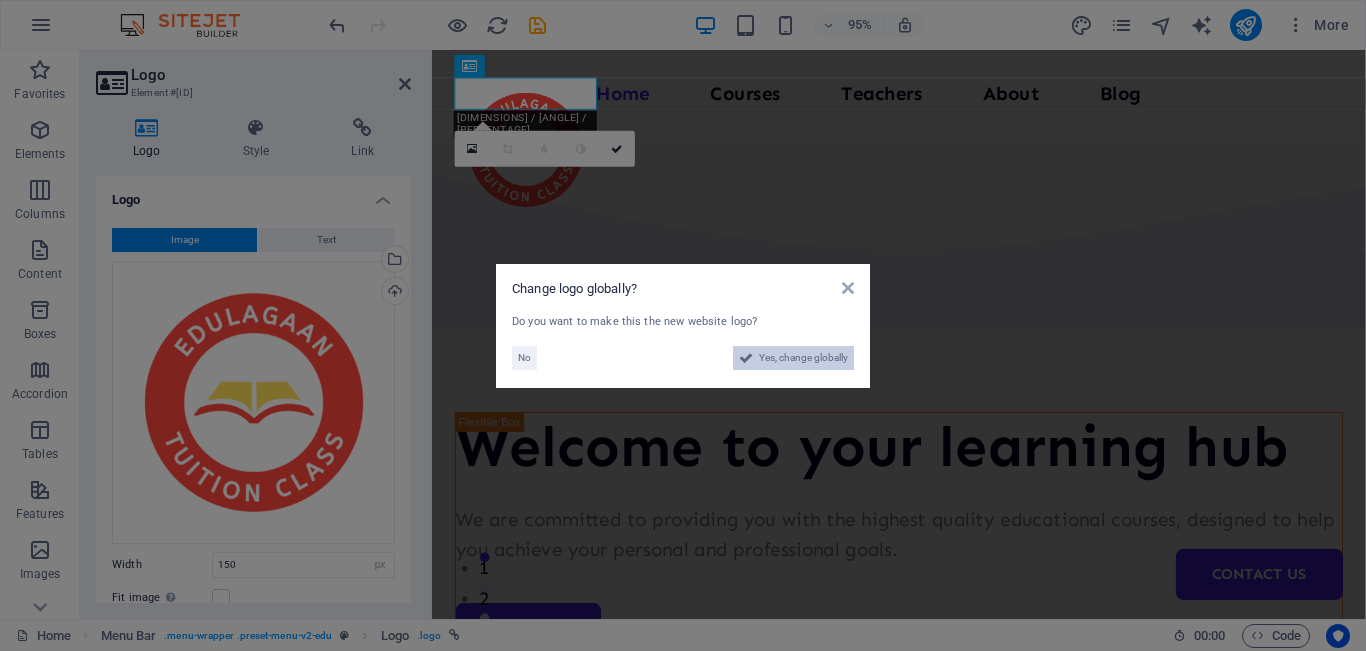 drag, startPoint x: 91, startPoint y: 933, endPoint x: 805, endPoint y: 358, distance: 916.7448 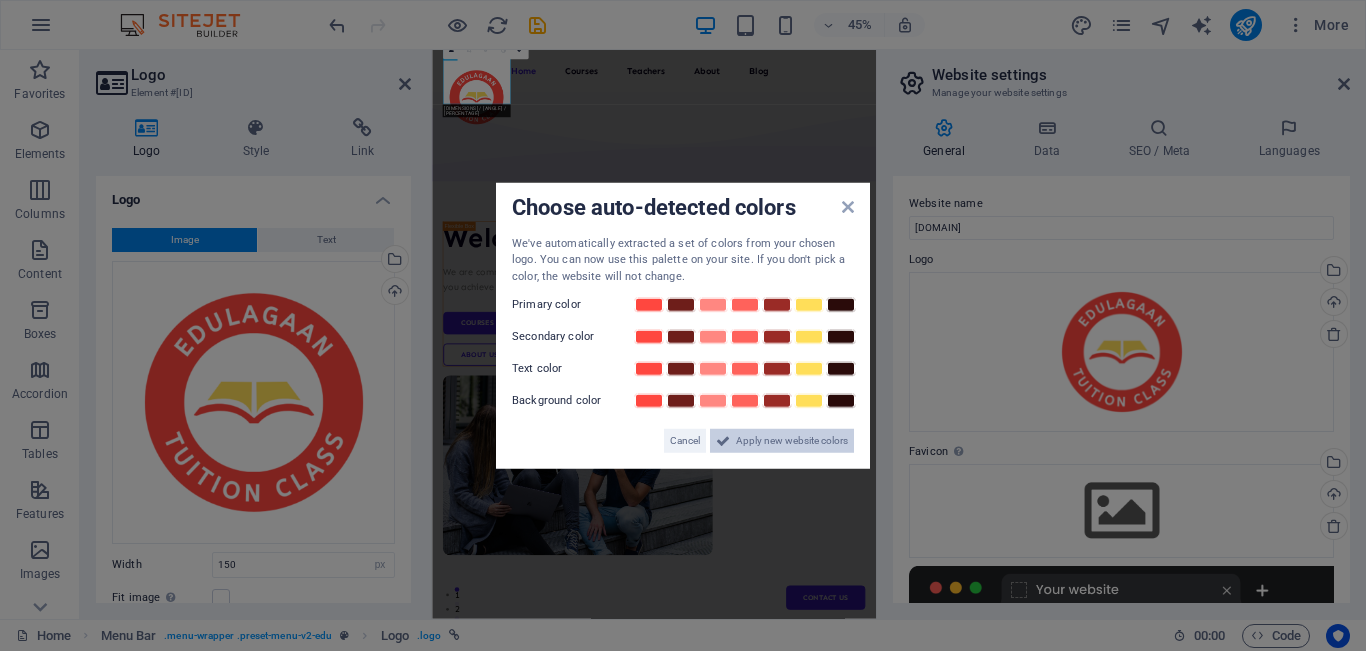 click on "Apply new website colors" at bounding box center [792, 441] 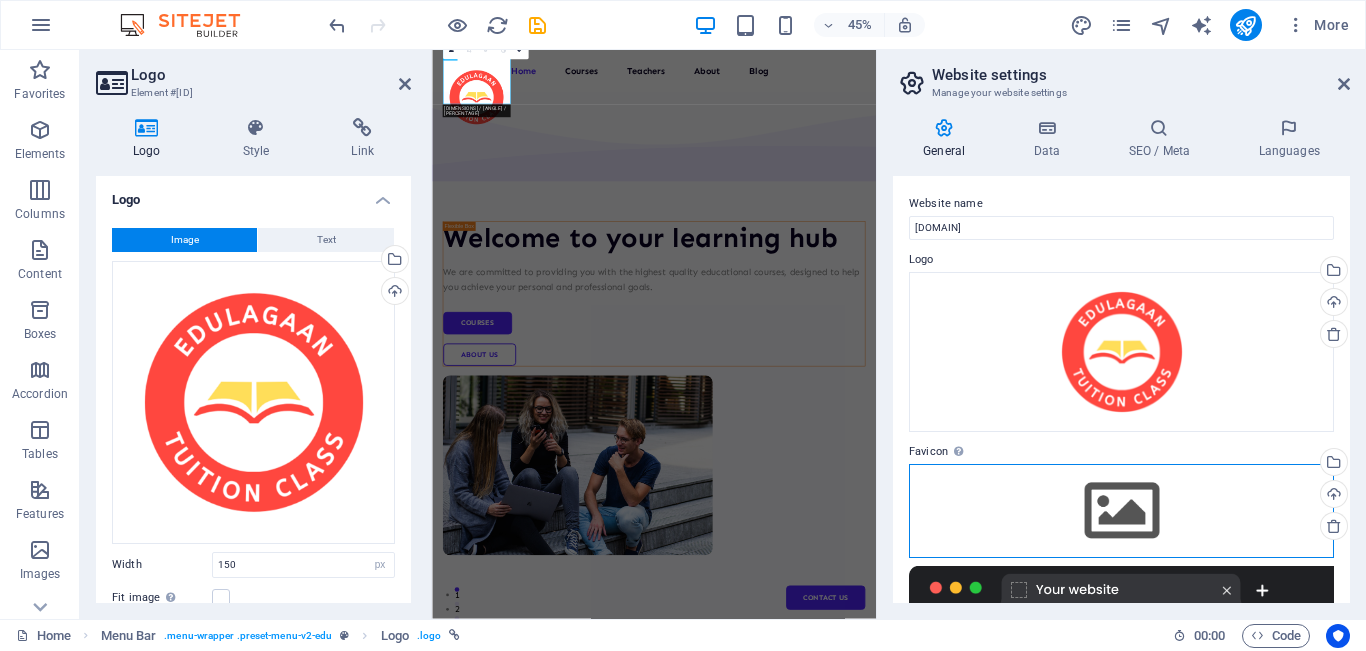 click on "Drag files here, click to choose files or select files from Files or our free stock photos & videos" at bounding box center [1121, 511] 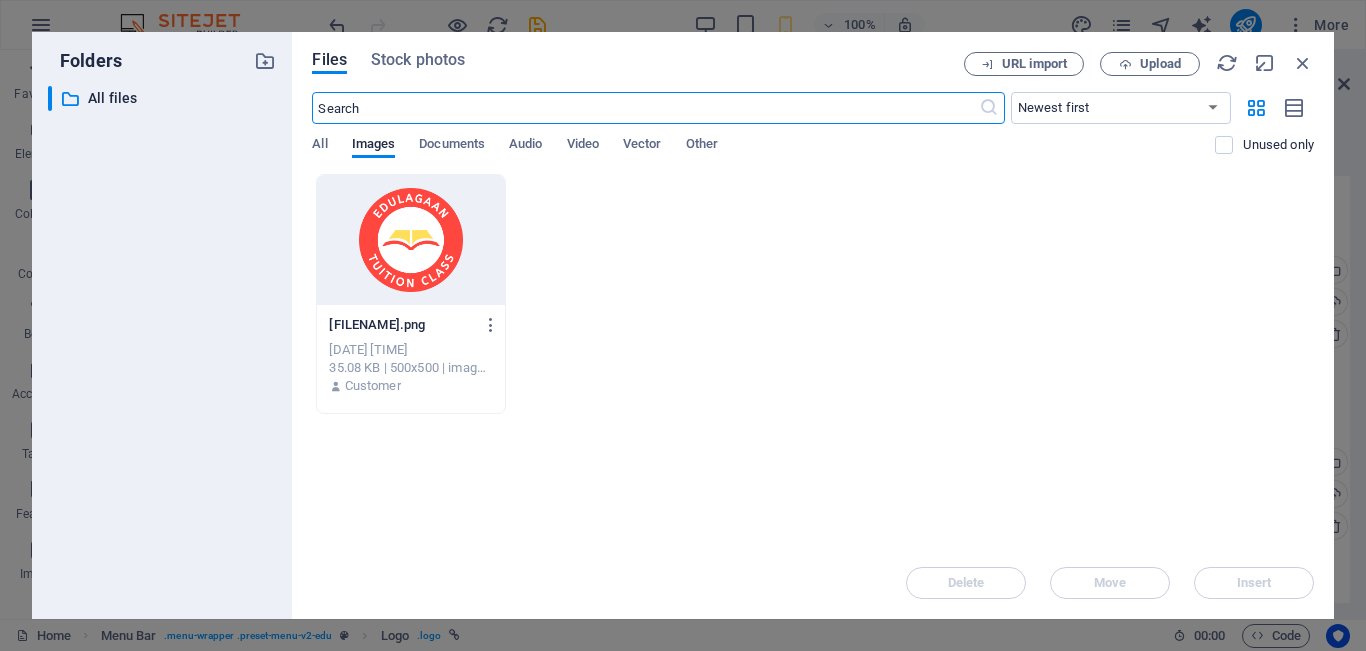 click at bounding box center [410, 240] 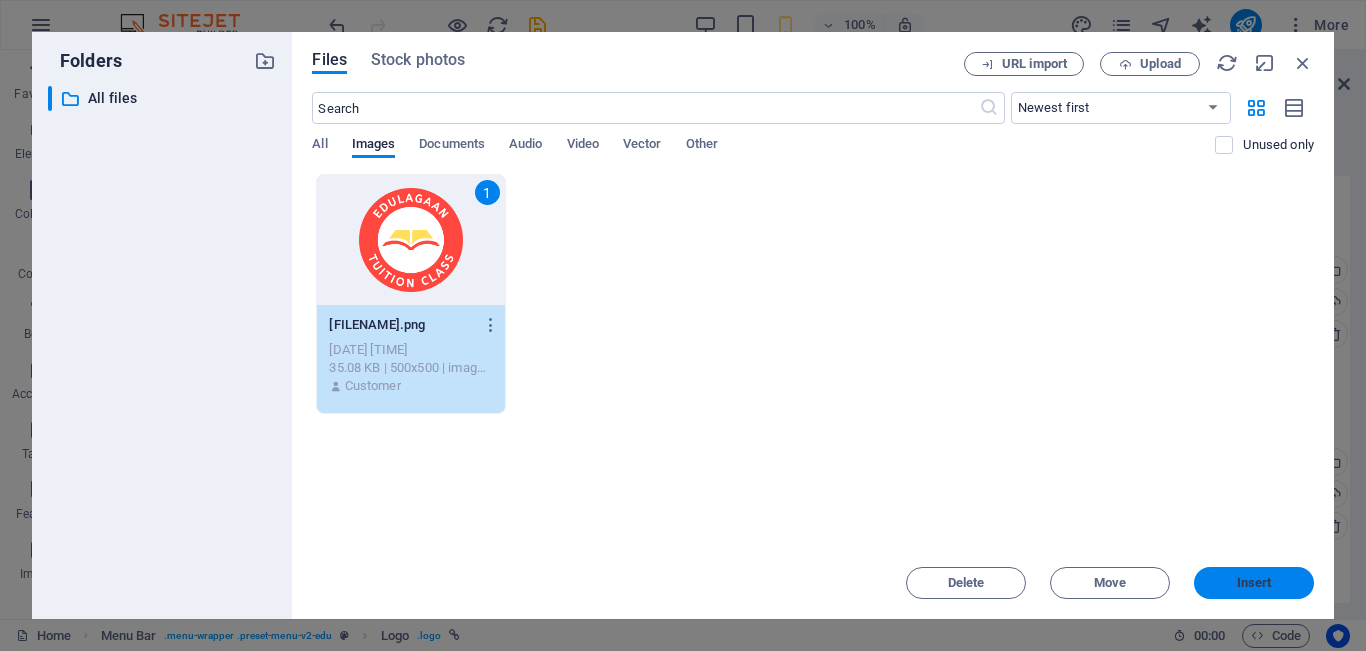 click on "Insert" at bounding box center (1254, 583) 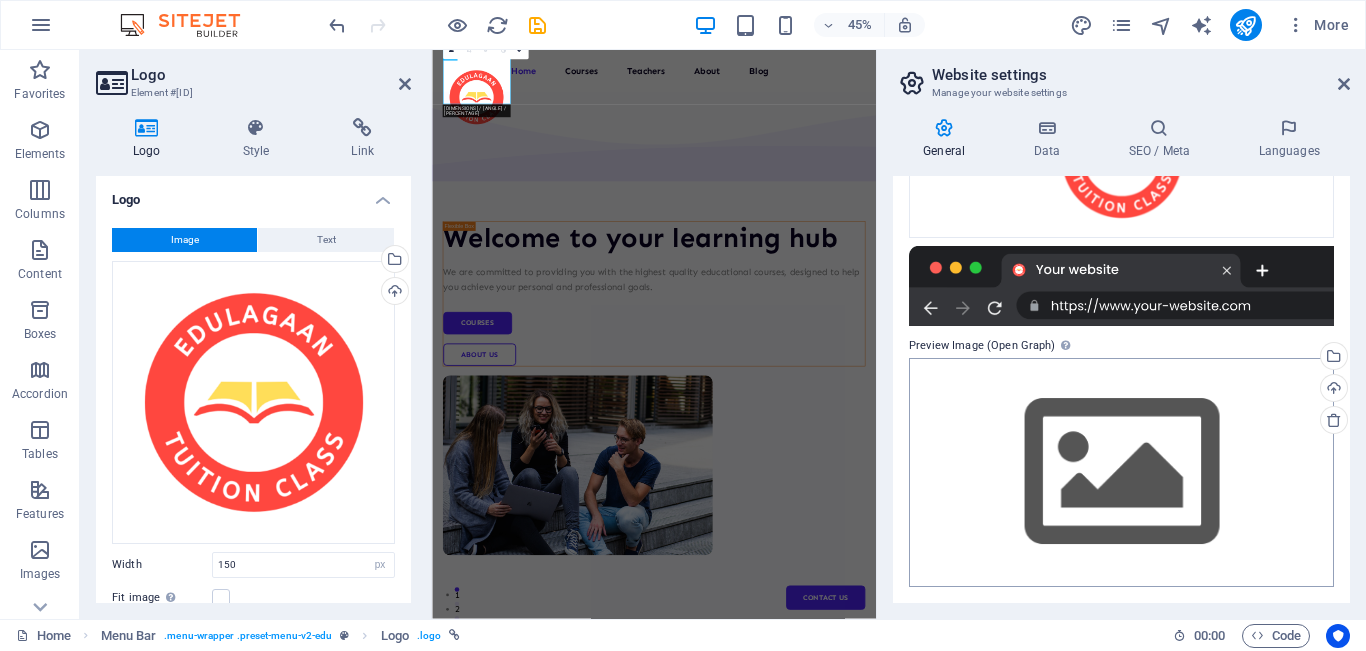 scroll, scrollTop: 0, scrollLeft: 0, axis: both 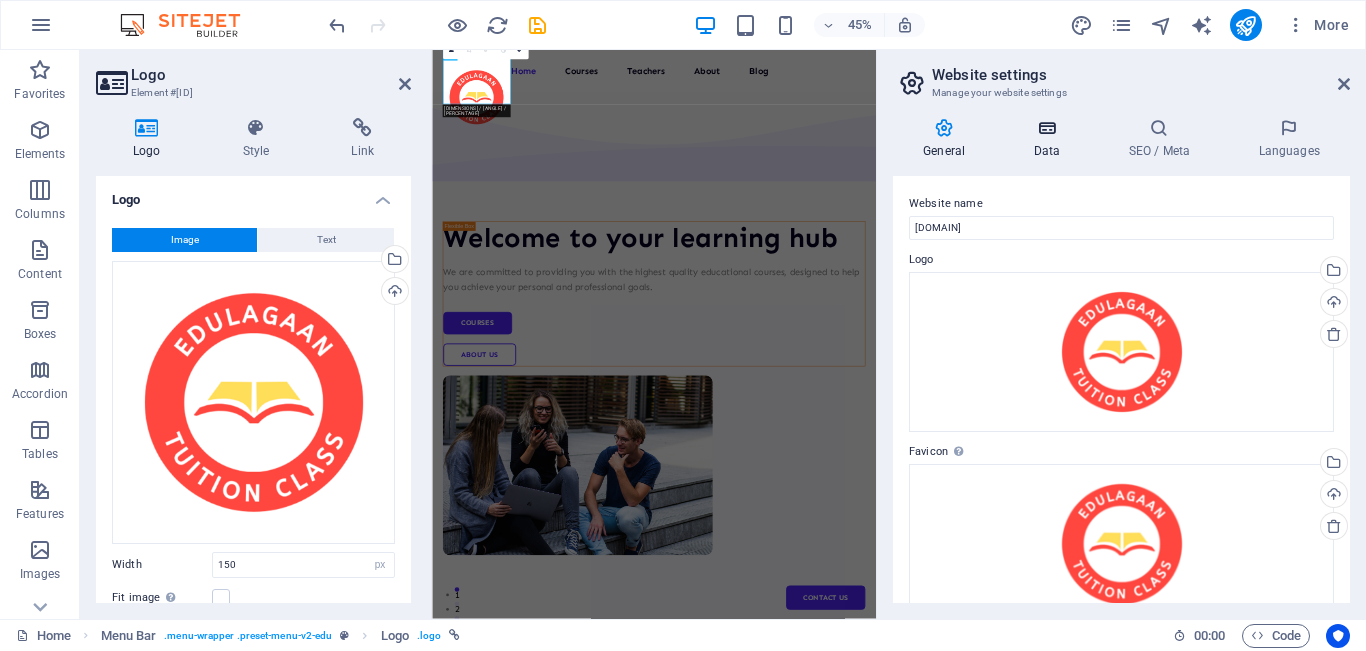 click at bounding box center [1046, 128] 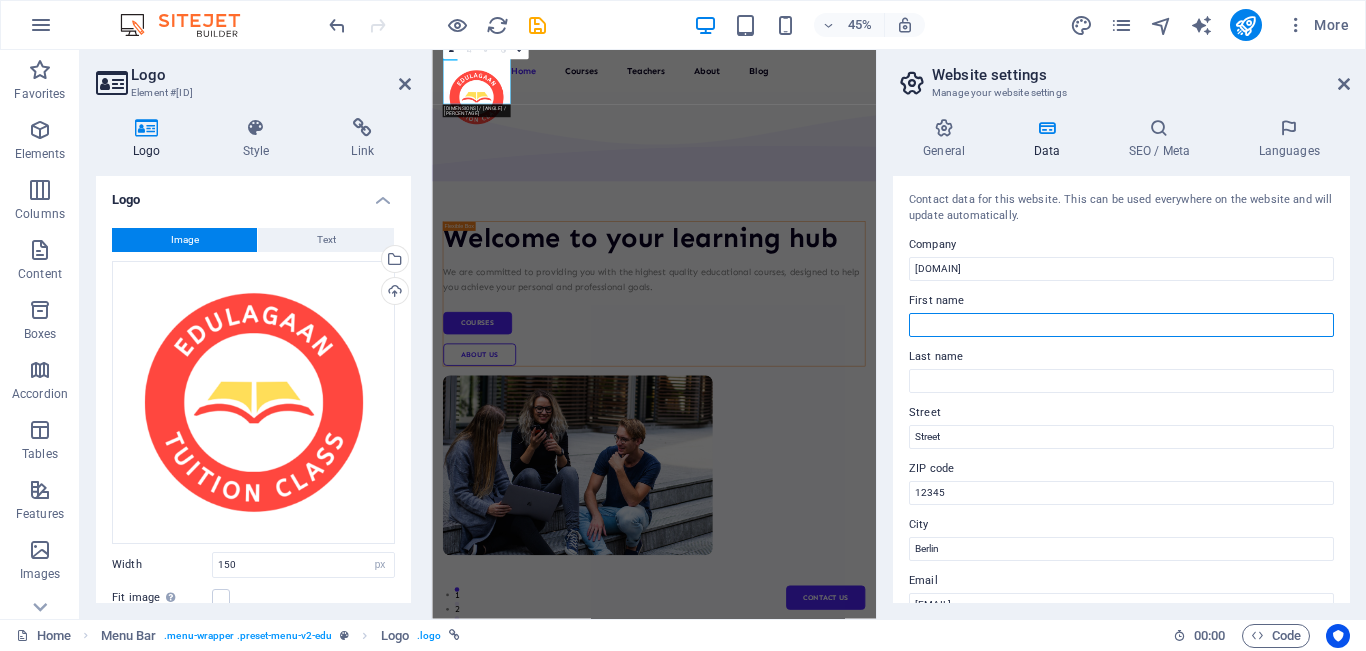 click on "First name" at bounding box center [1121, 325] 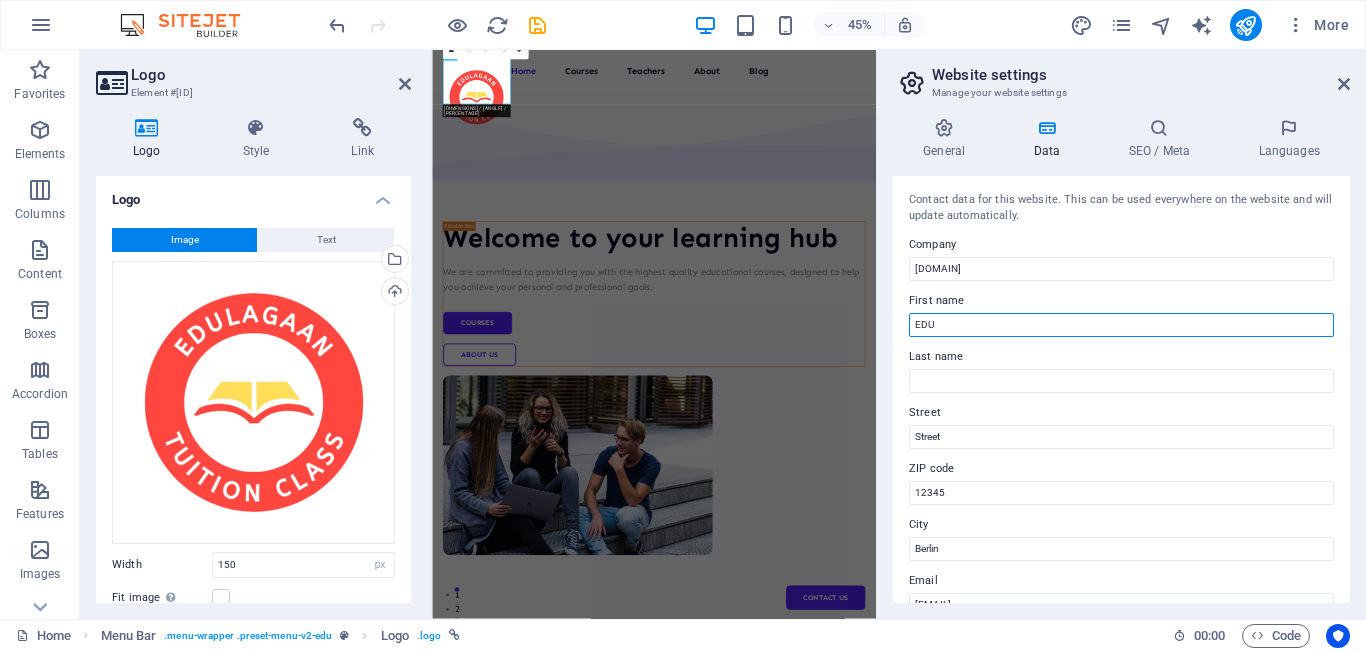 type on "EDU" 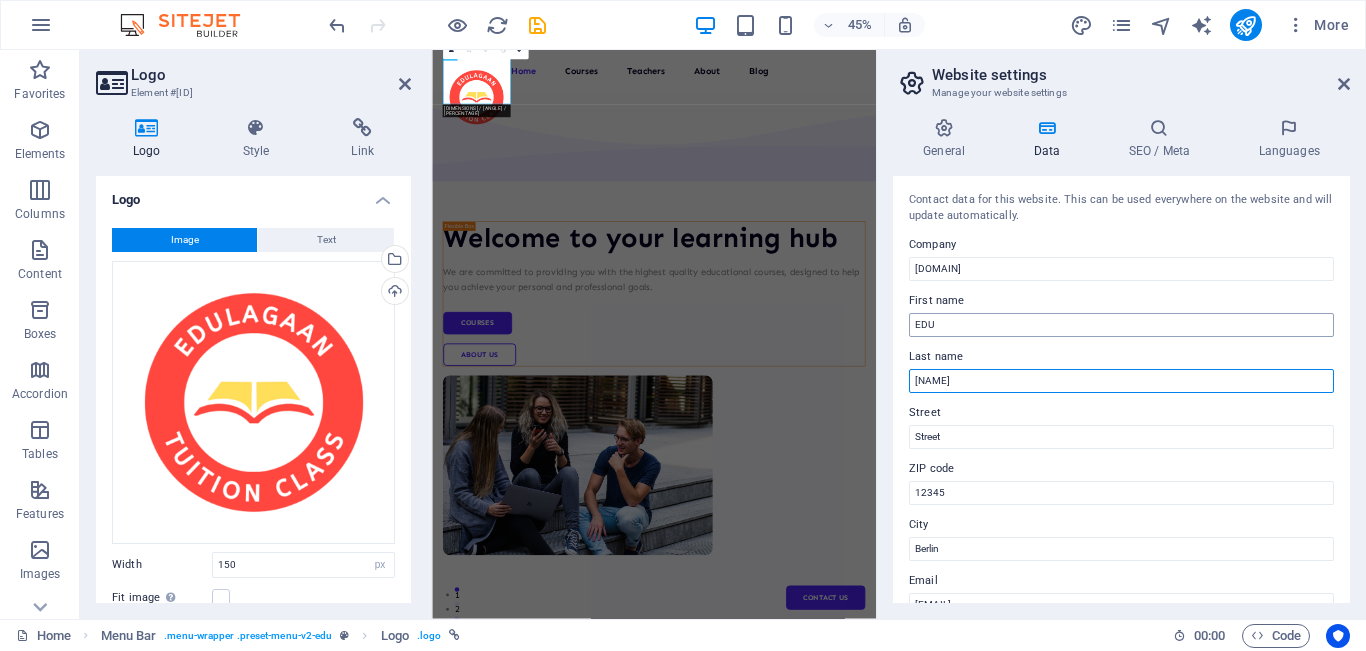 type on "LAGAAN" 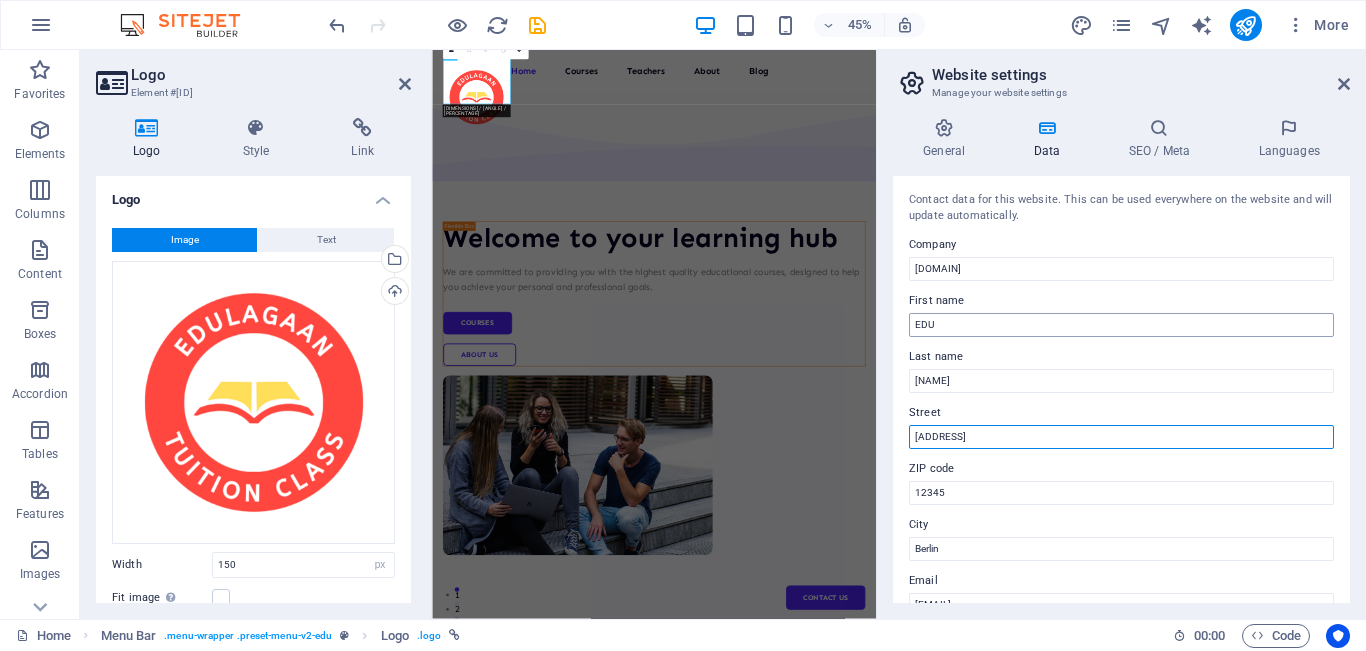 type on "Vrindavan Awas Yojna Sector 20" 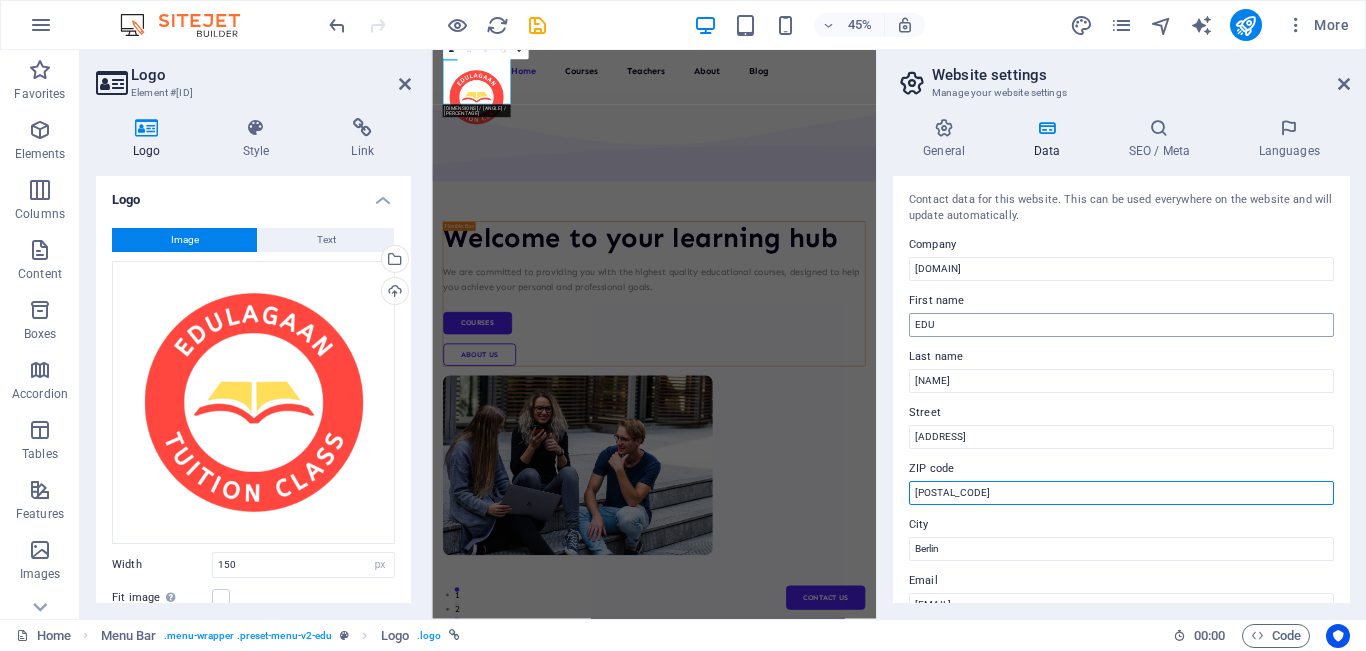 type on "226029" 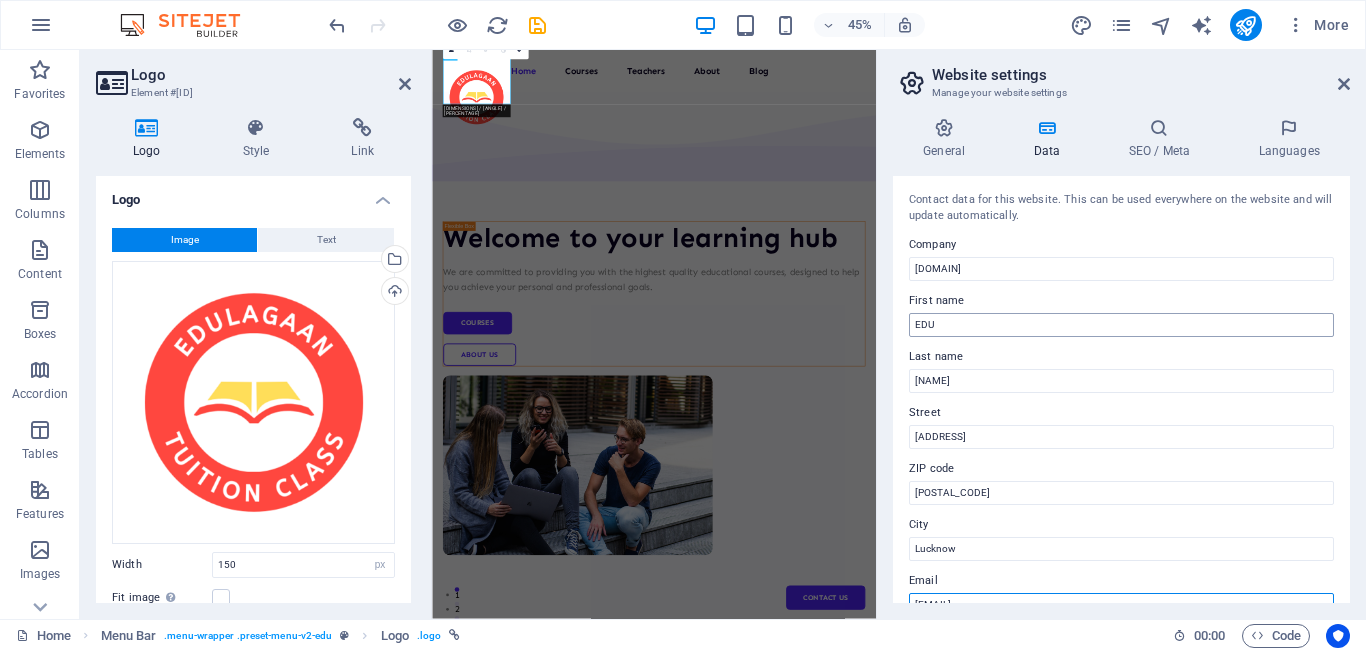 scroll, scrollTop: 215, scrollLeft: 0, axis: vertical 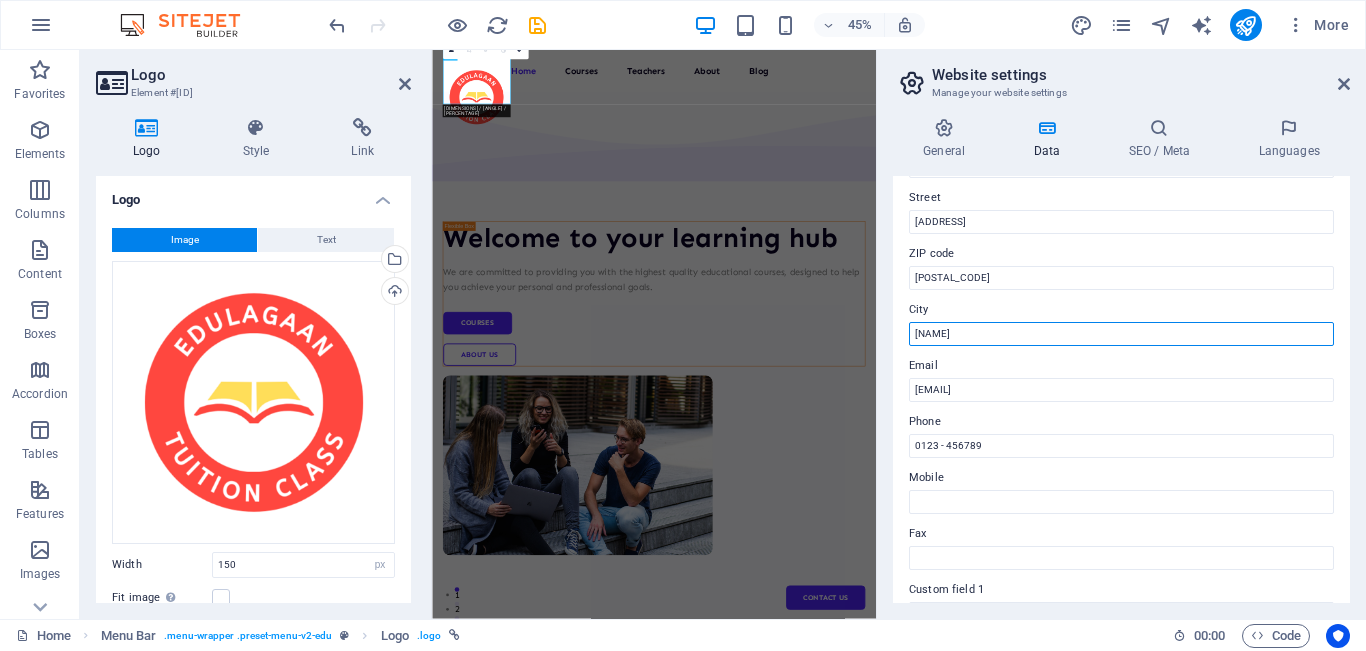 click on "Lucknowe" at bounding box center (1121, 334) 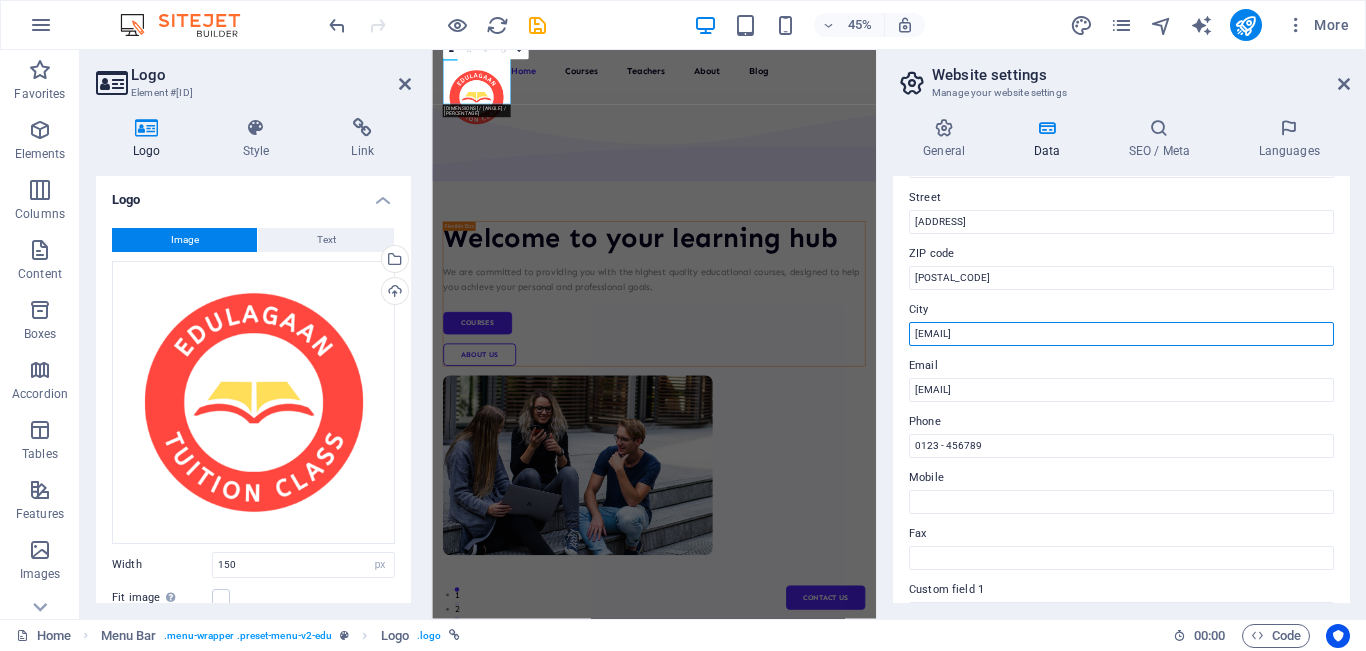 type on "Lucknow" 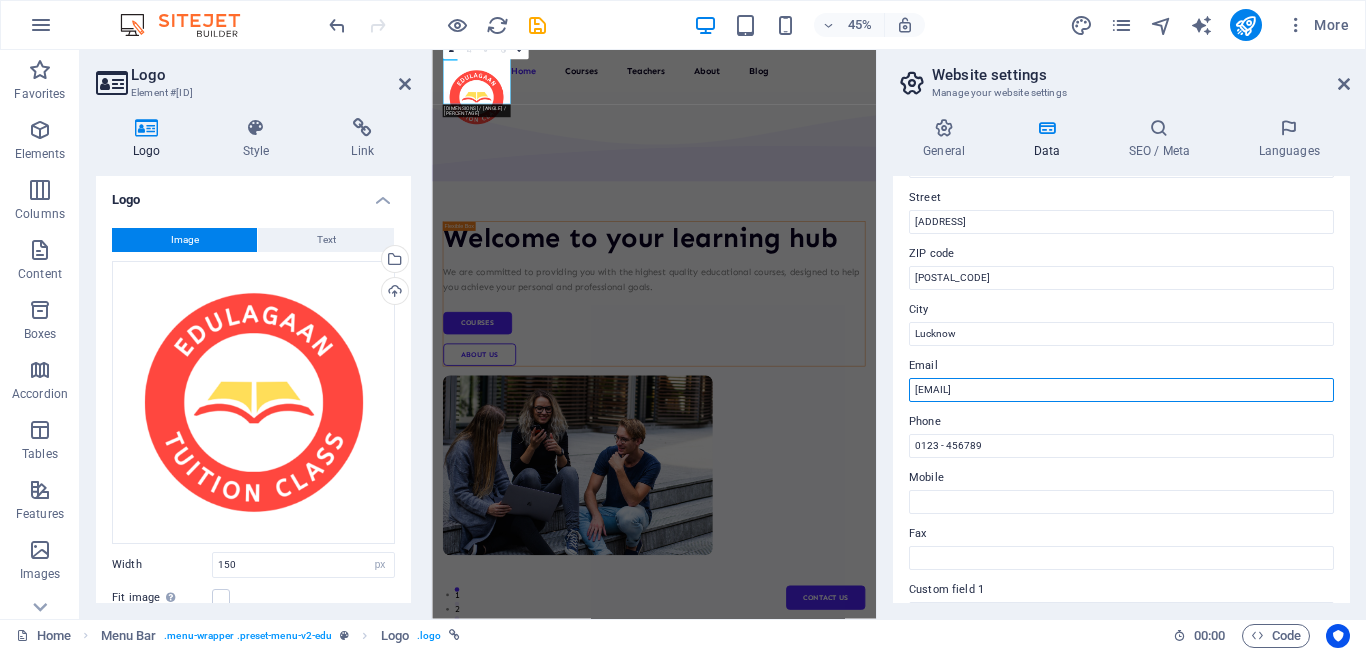 paste on "edulagaan@gmail.com" 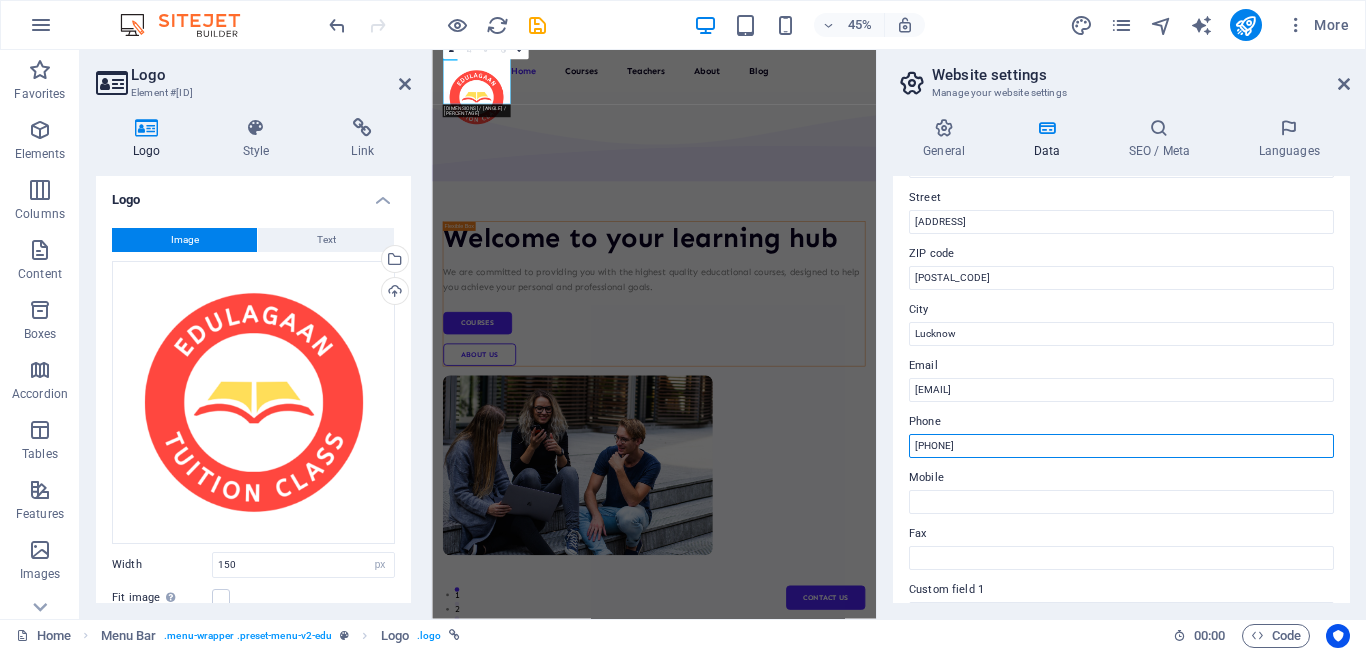 drag, startPoint x: 945, startPoint y: 443, endPoint x: 902, endPoint y: 443, distance: 43 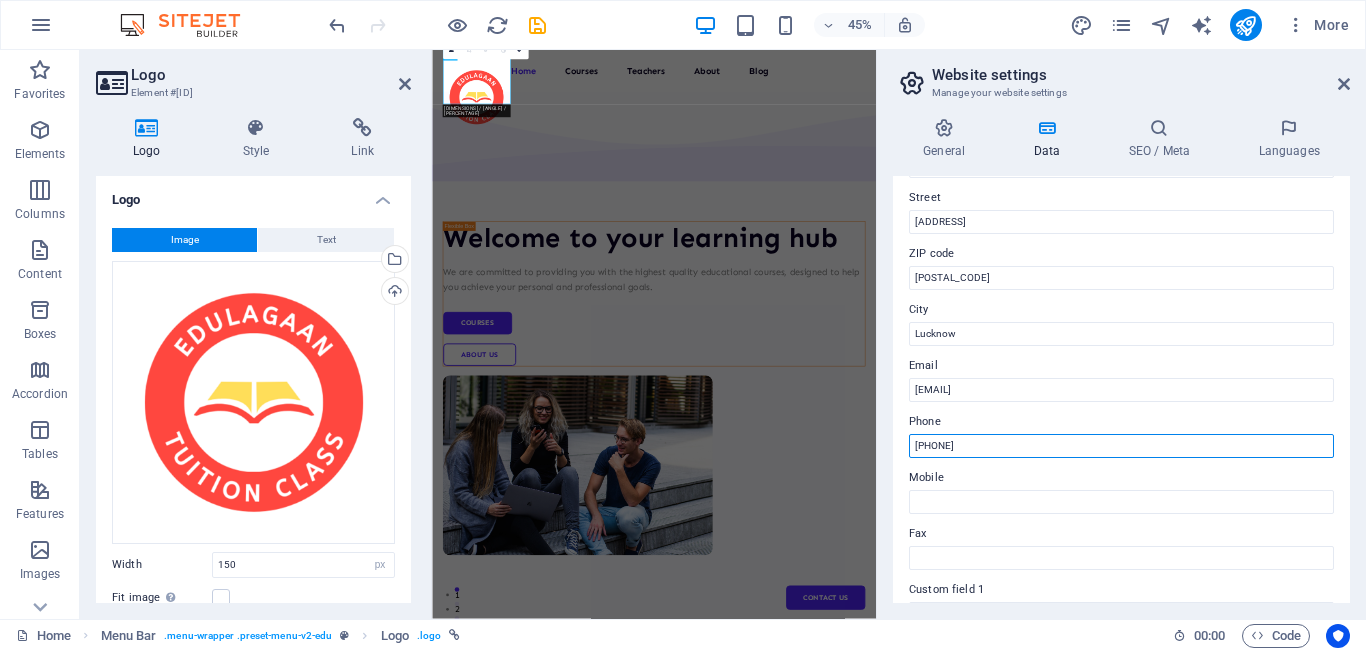 type on "+91-860-48-98-989" 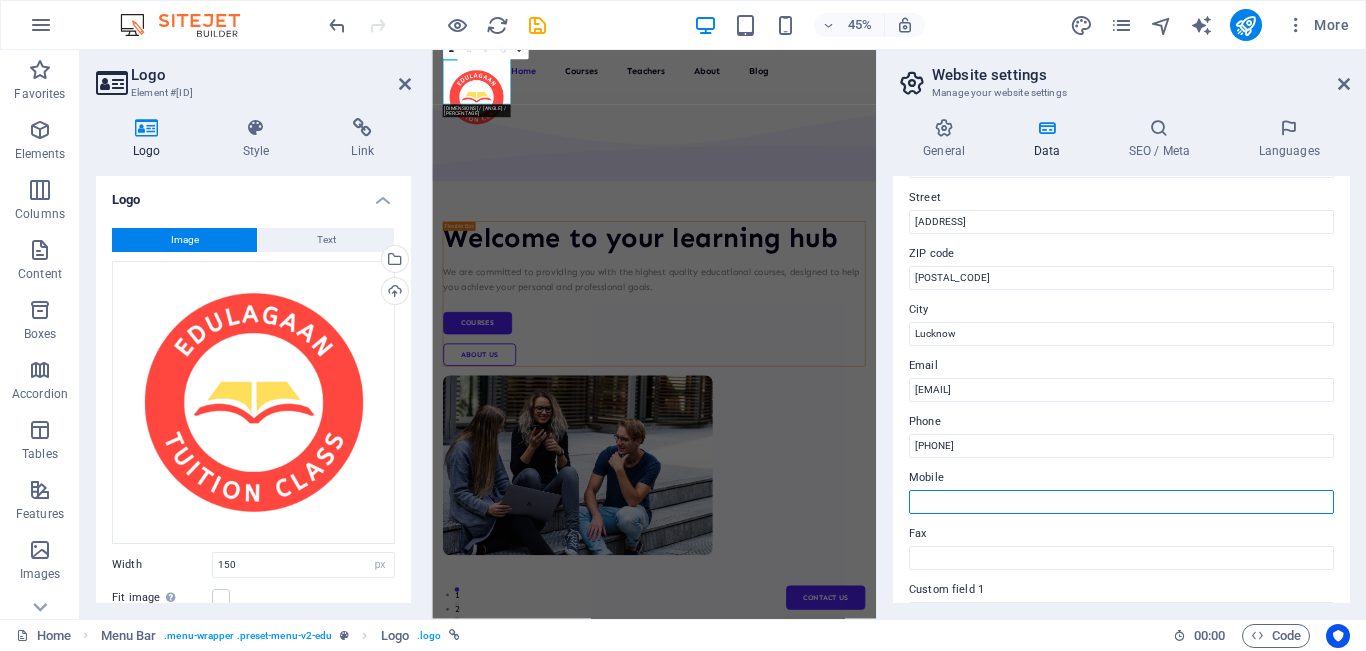 paste on "+91-860-48-98-989" 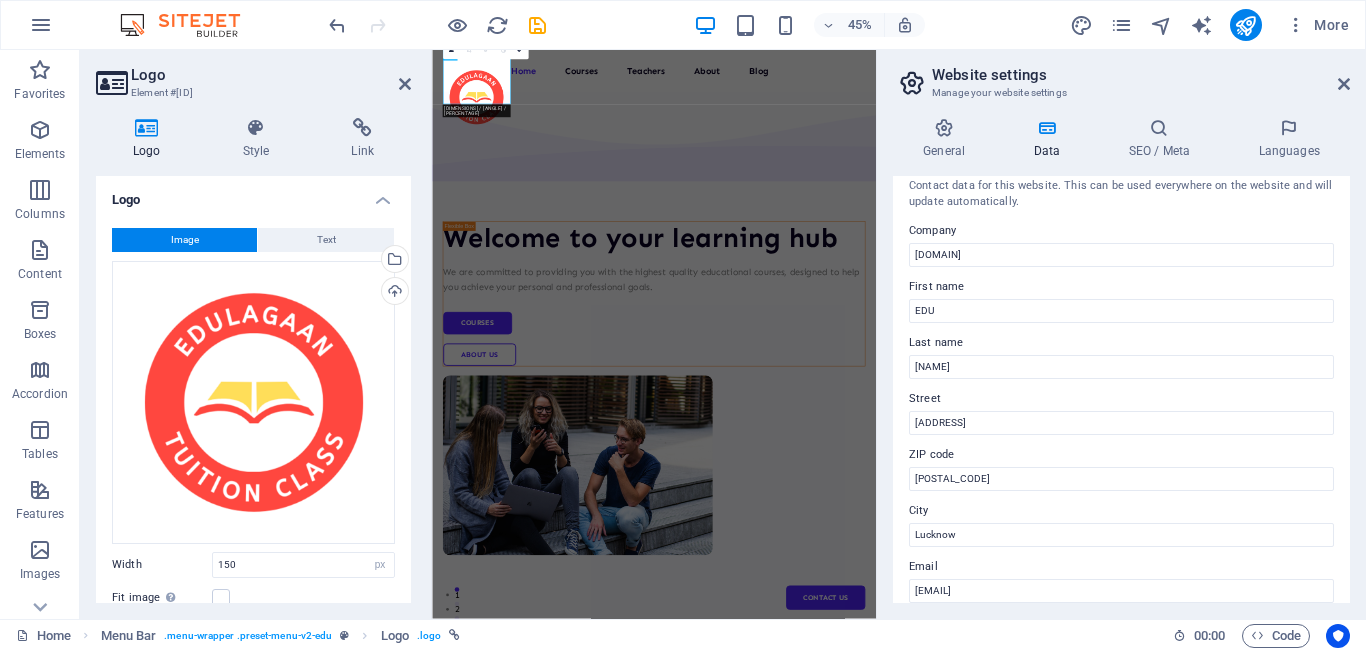 scroll, scrollTop: 0, scrollLeft: 0, axis: both 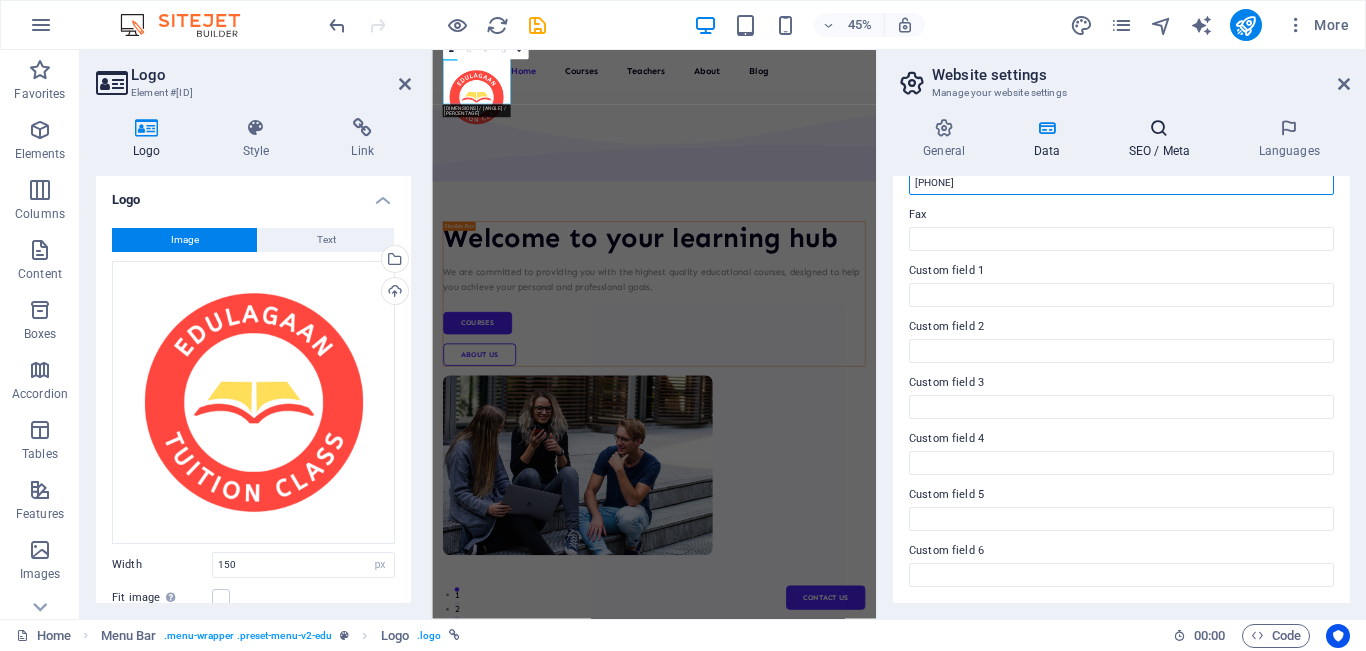 type on "+91-860-48-98-989" 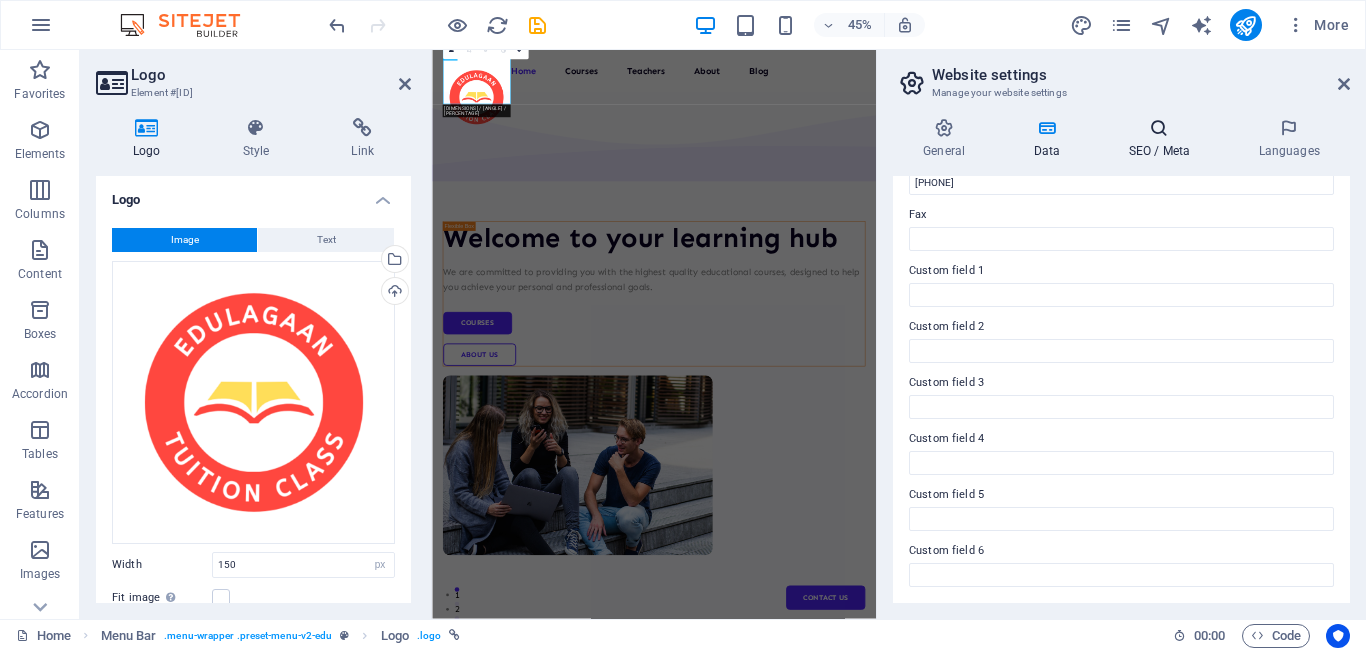 click on "SEO / Meta" at bounding box center (1163, 139) 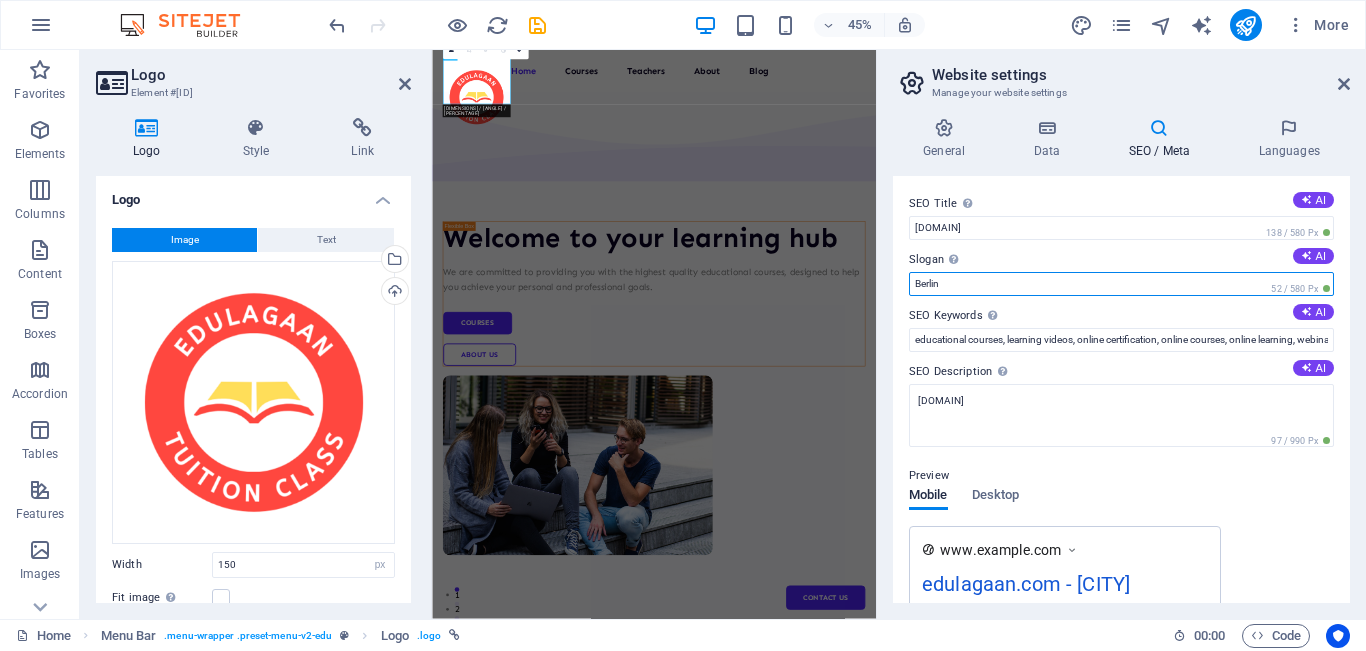 click on "Berlin" at bounding box center [1121, 284] 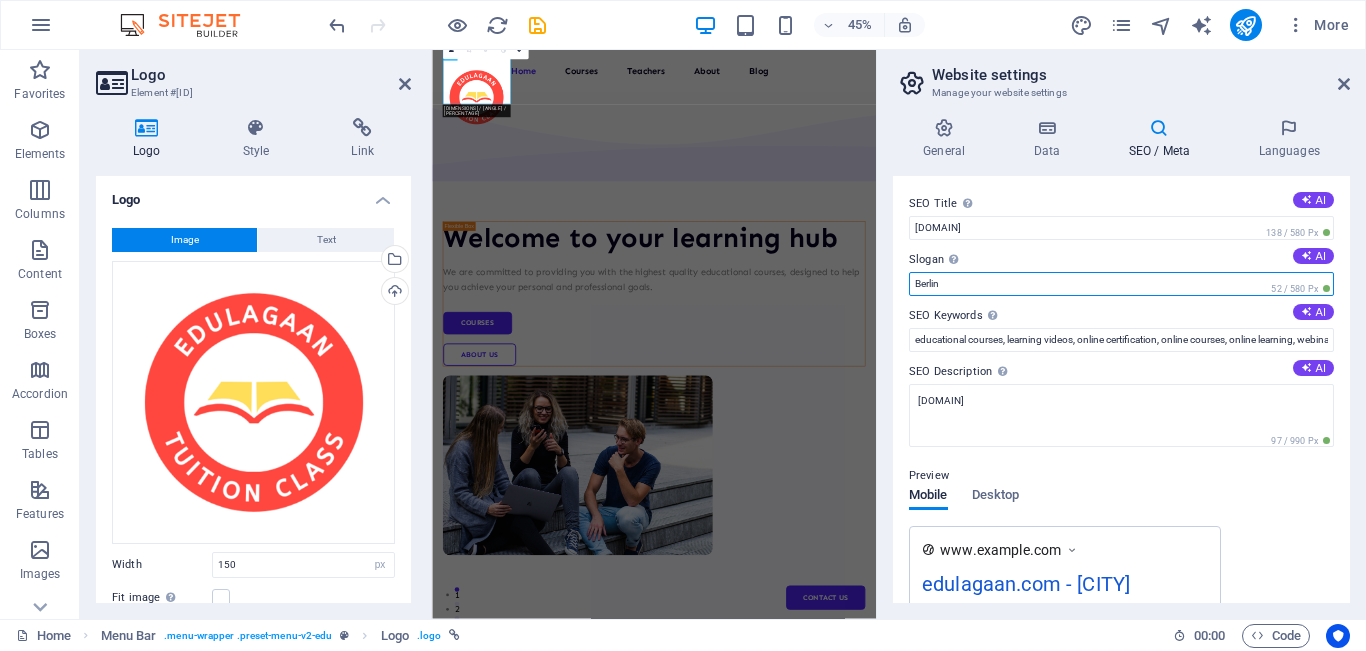 paste on "Your Pathway to Academic Excellence" 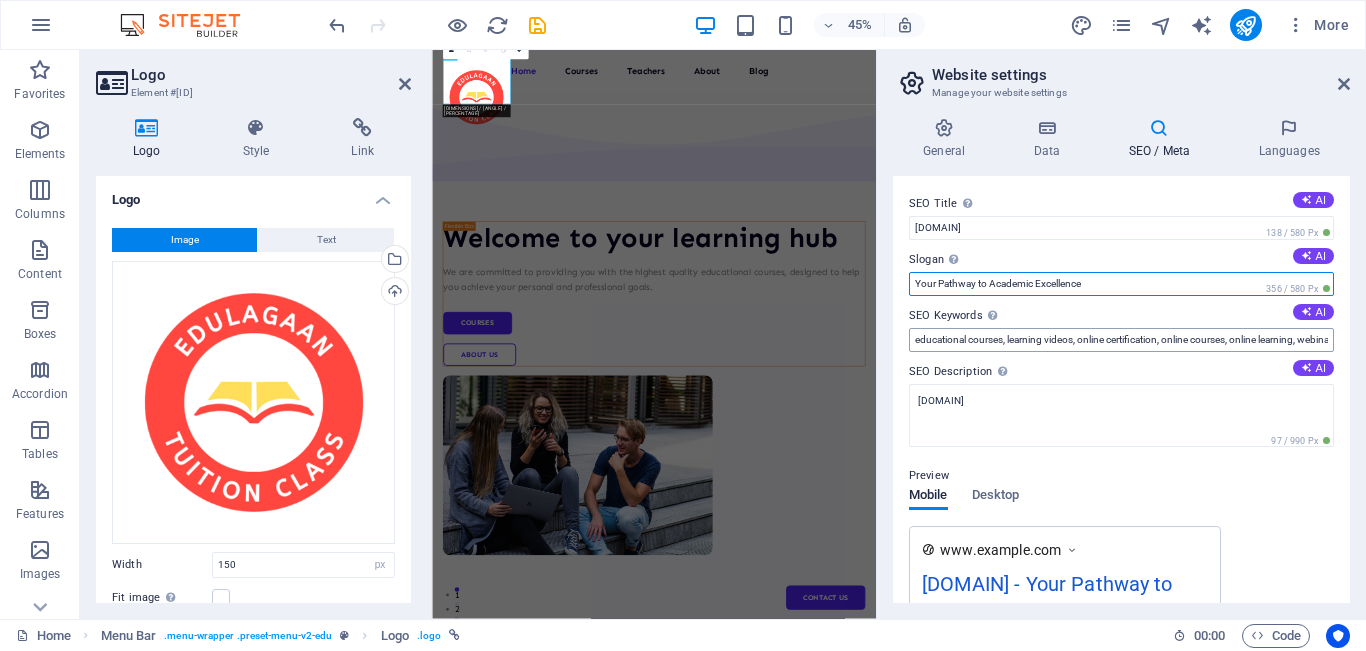 type on "Your Pathway to Academic Excellence" 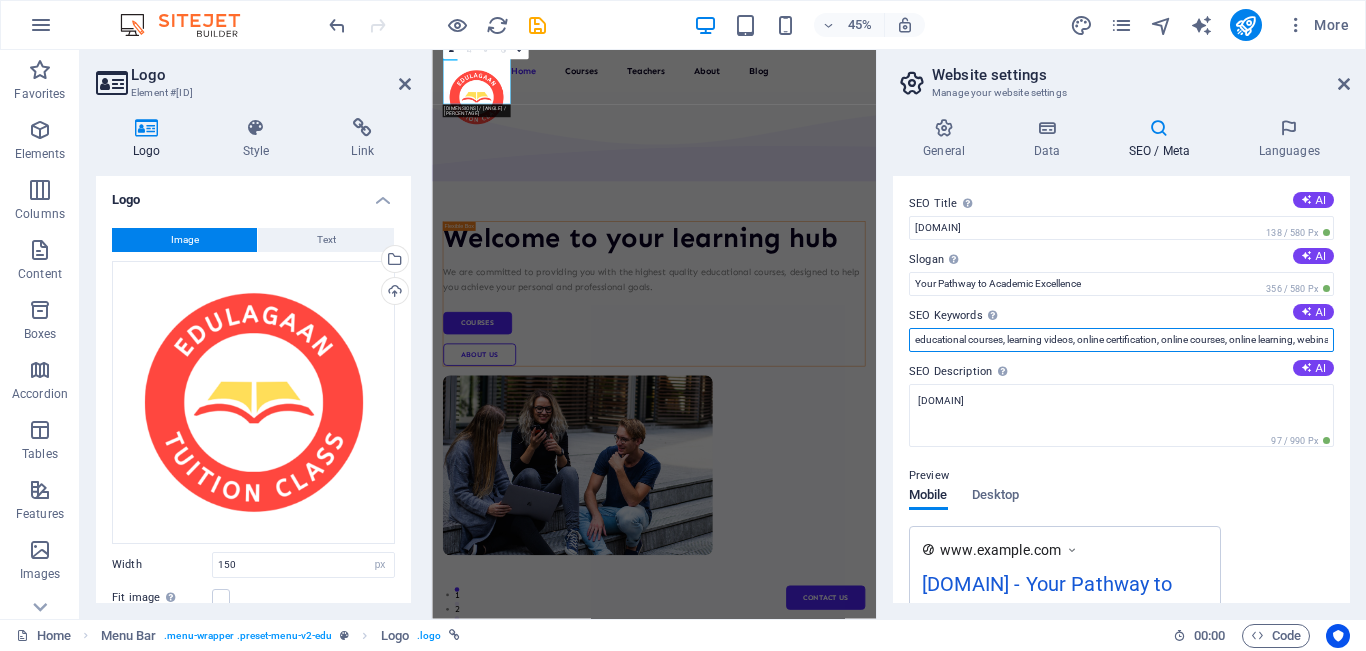 click on "educational courses, learning videos, online certification, online courses, online learning, webinar, teacher, tutoring services, edulagaan.com, Berlin" at bounding box center [1121, 340] 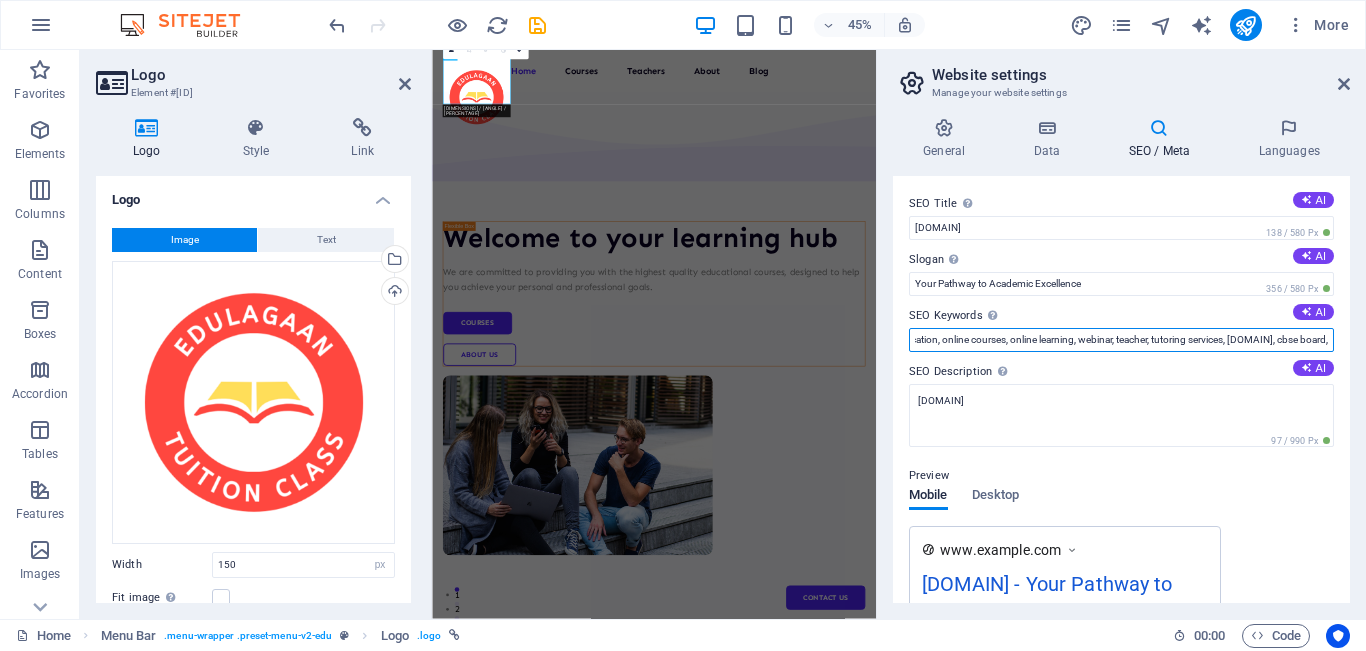 scroll, scrollTop: 0, scrollLeft: 248, axis: horizontal 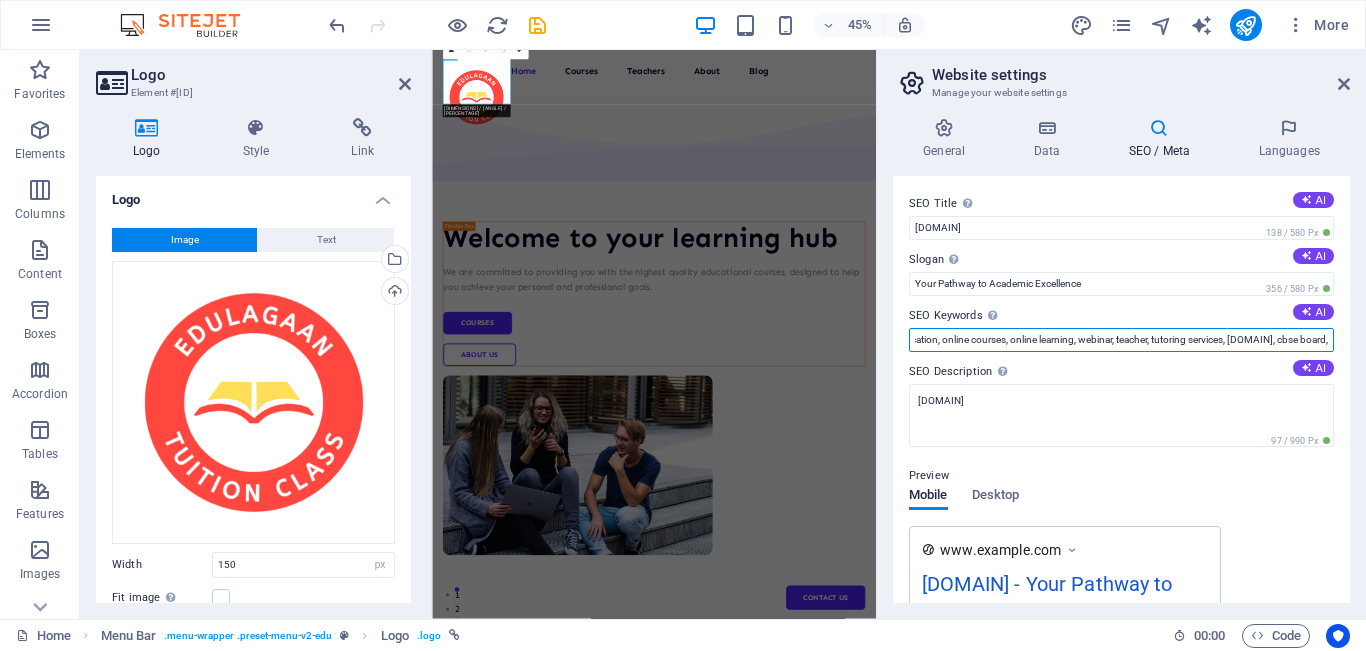 click on "educational courses, learning , online certification, online courses, online learning, webinar, teacher, tutoring services, edulagaan.com, cbse board," at bounding box center [1121, 340] 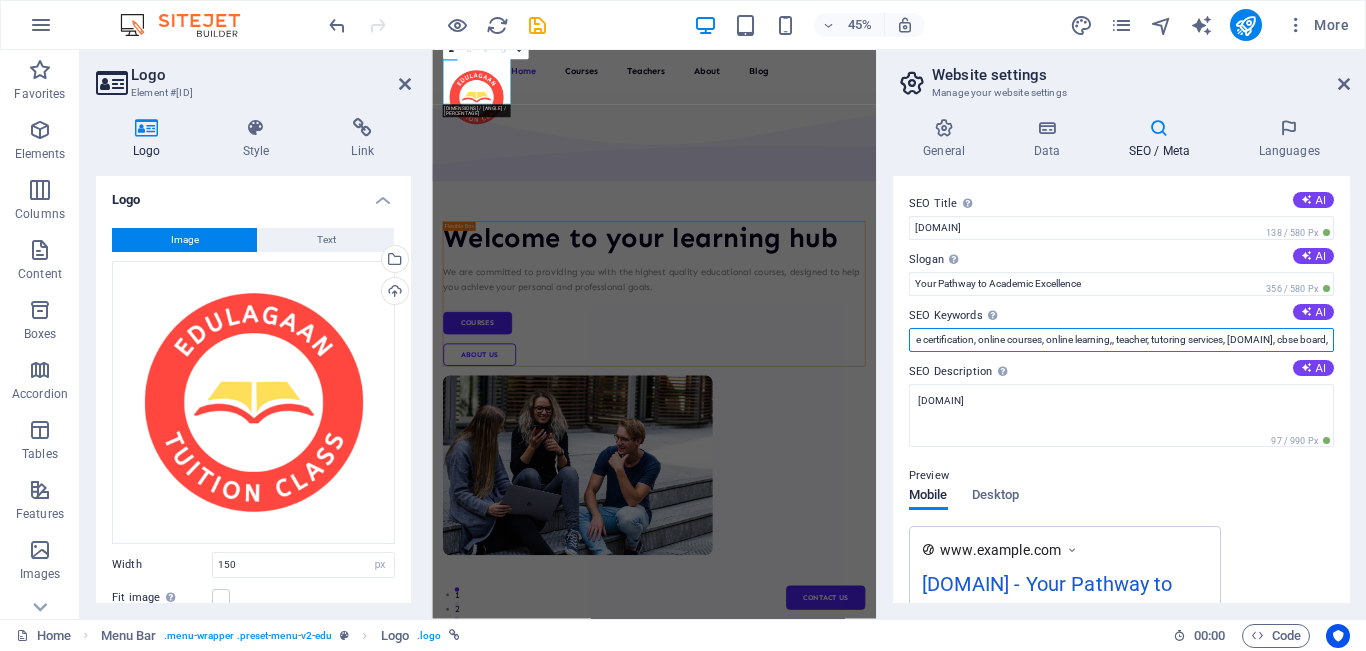 scroll, scrollTop: 0, scrollLeft: 0, axis: both 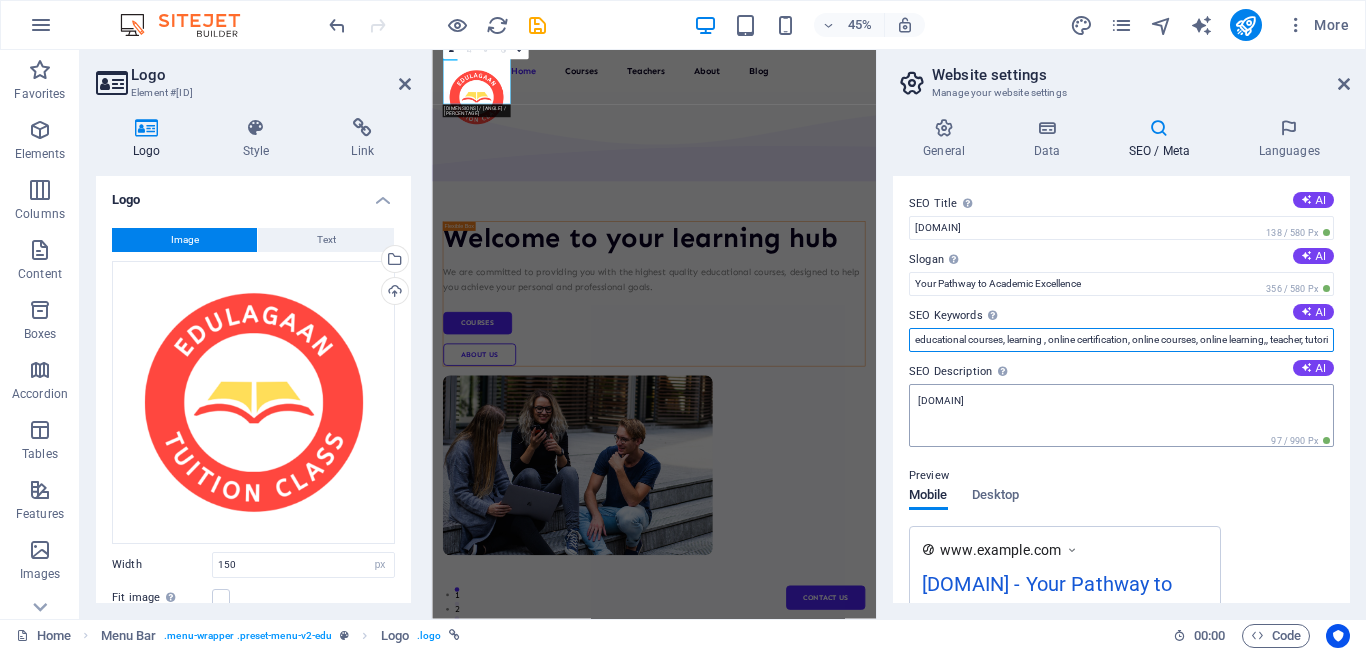 type on "educational courses, learning , online certification, online courses, online learning,, teacher, tutoring services, edulagaan.com, cbse board," 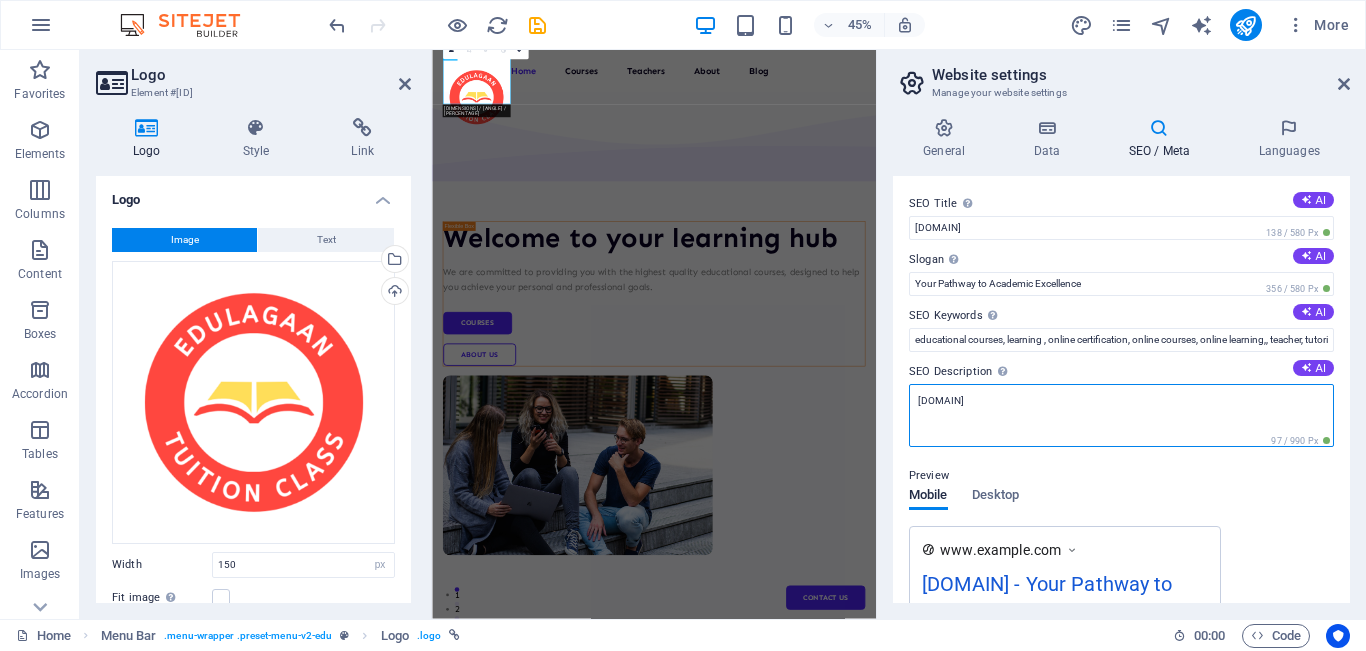 click on "[DOMAIN]" at bounding box center [1121, 415] 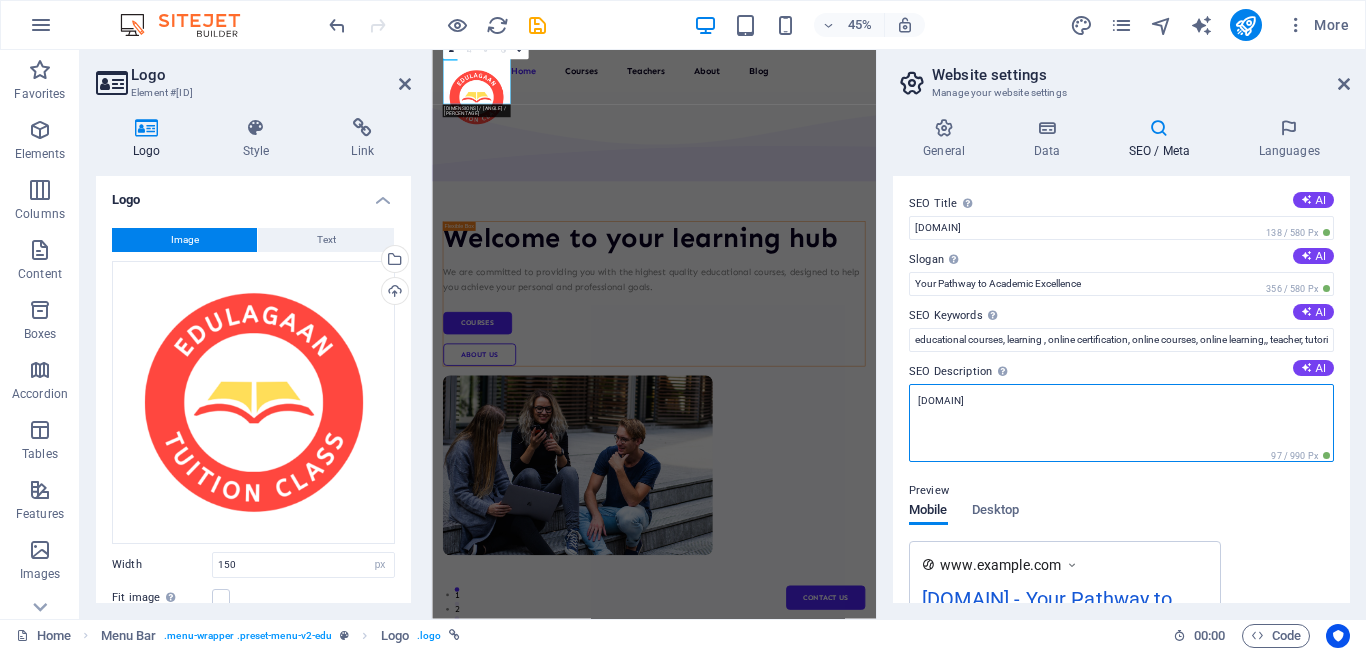 click on "[DOMAIN]" at bounding box center [1121, 423] 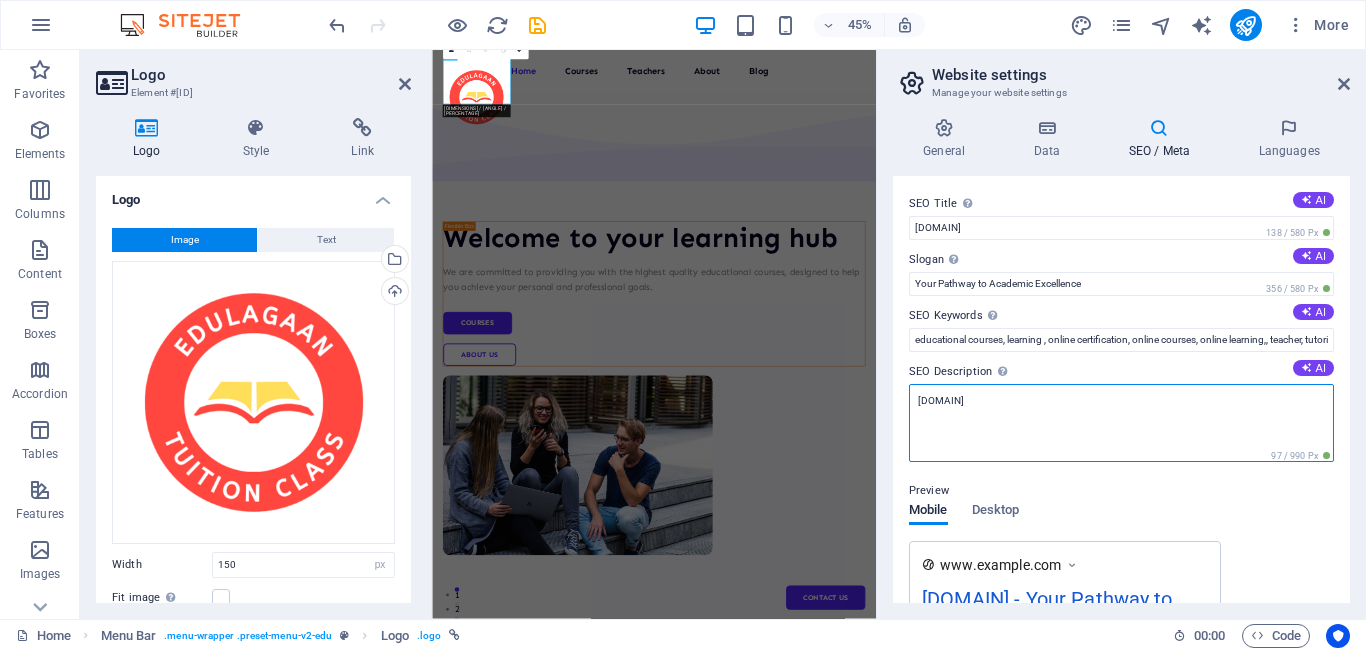 type on "edulagaan." 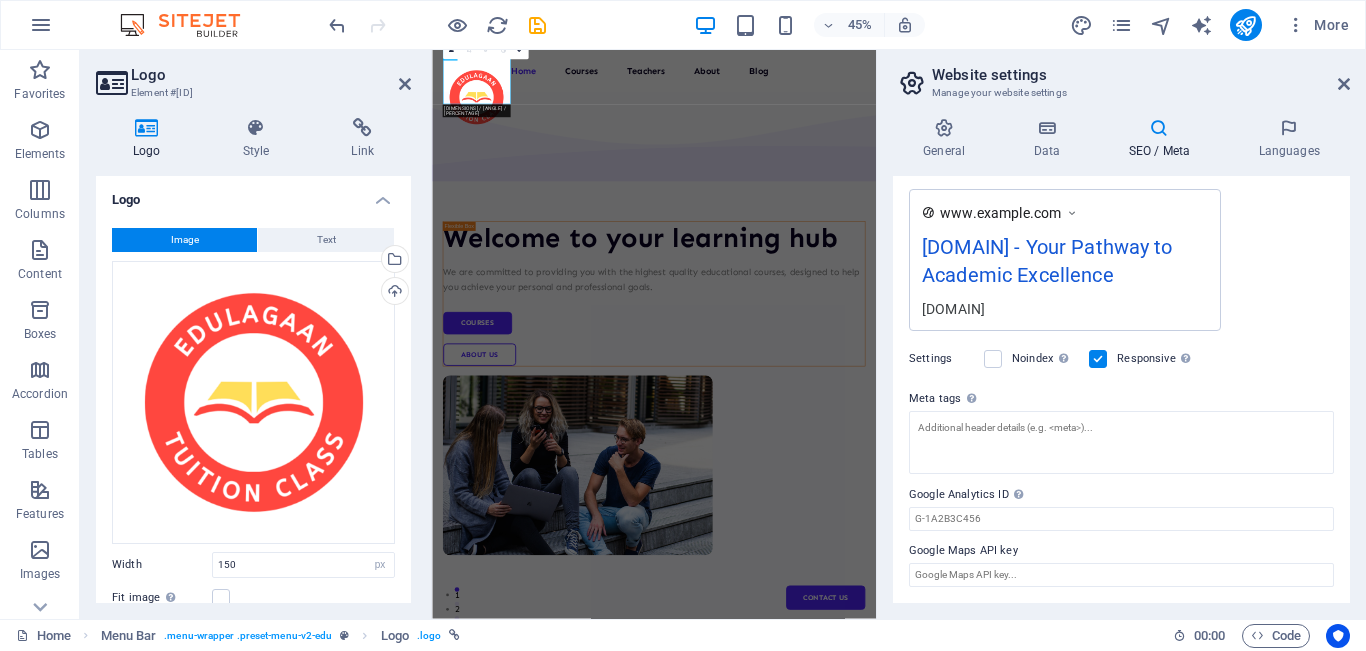 scroll, scrollTop: 0, scrollLeft: 0, axis: both 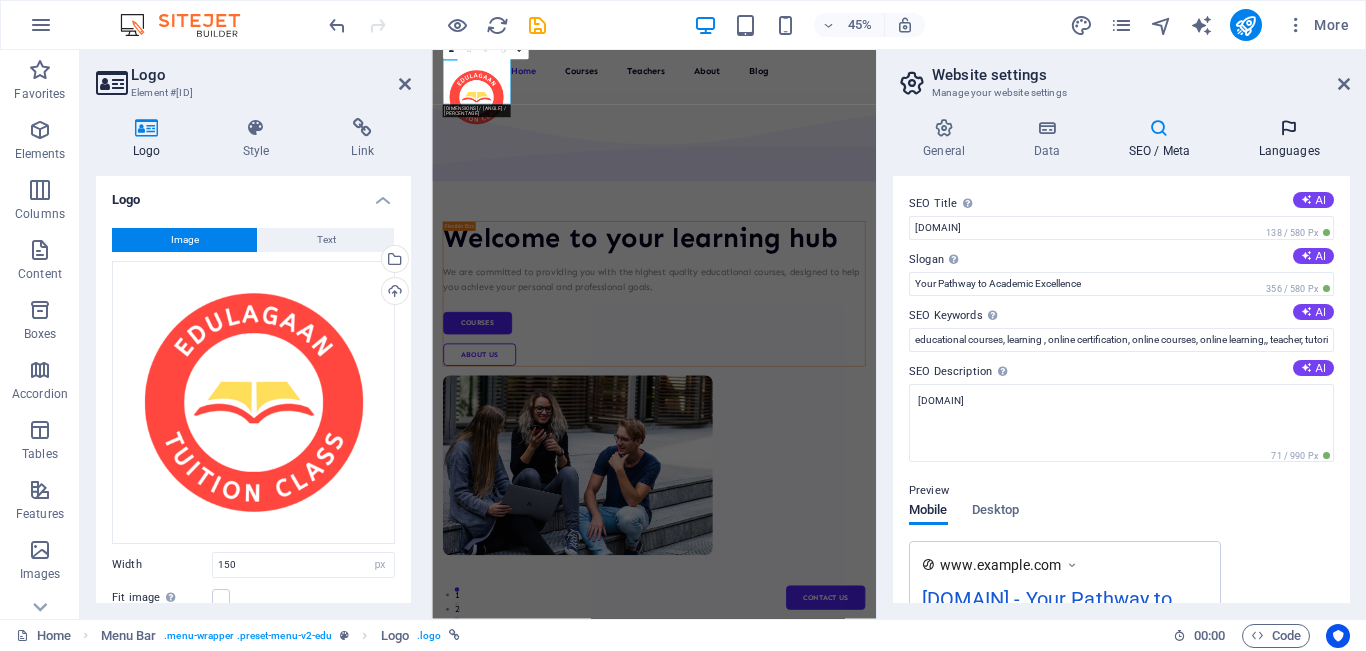 click on "Languages" at bounding box center [1289, 139] 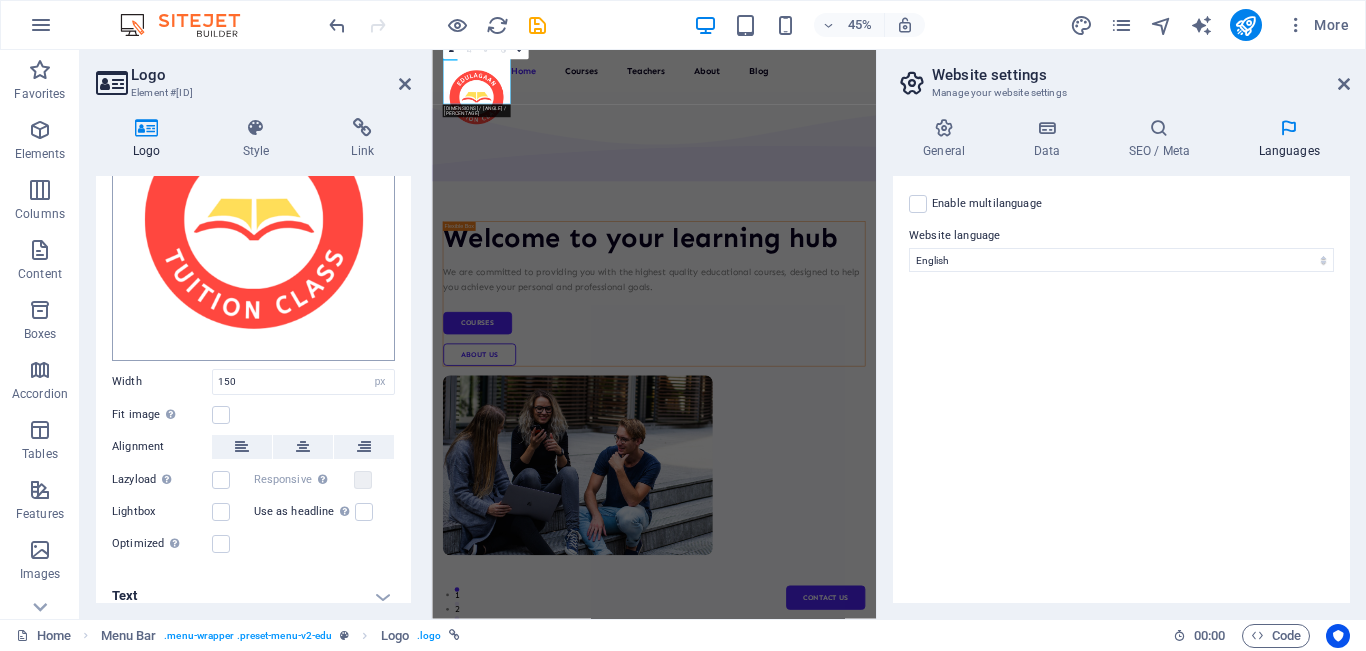 scroll, scrollTop: 0, scrollLeft: 0, axis: both 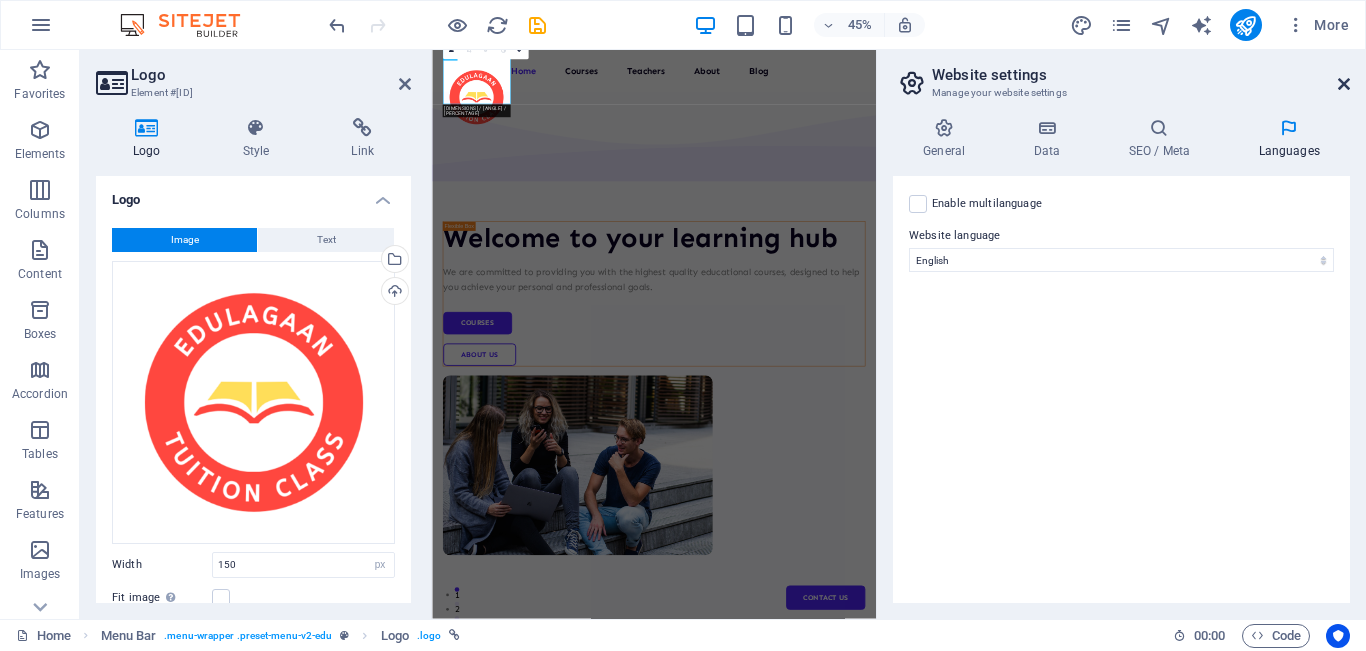 click at bounding box center [1344, 84] 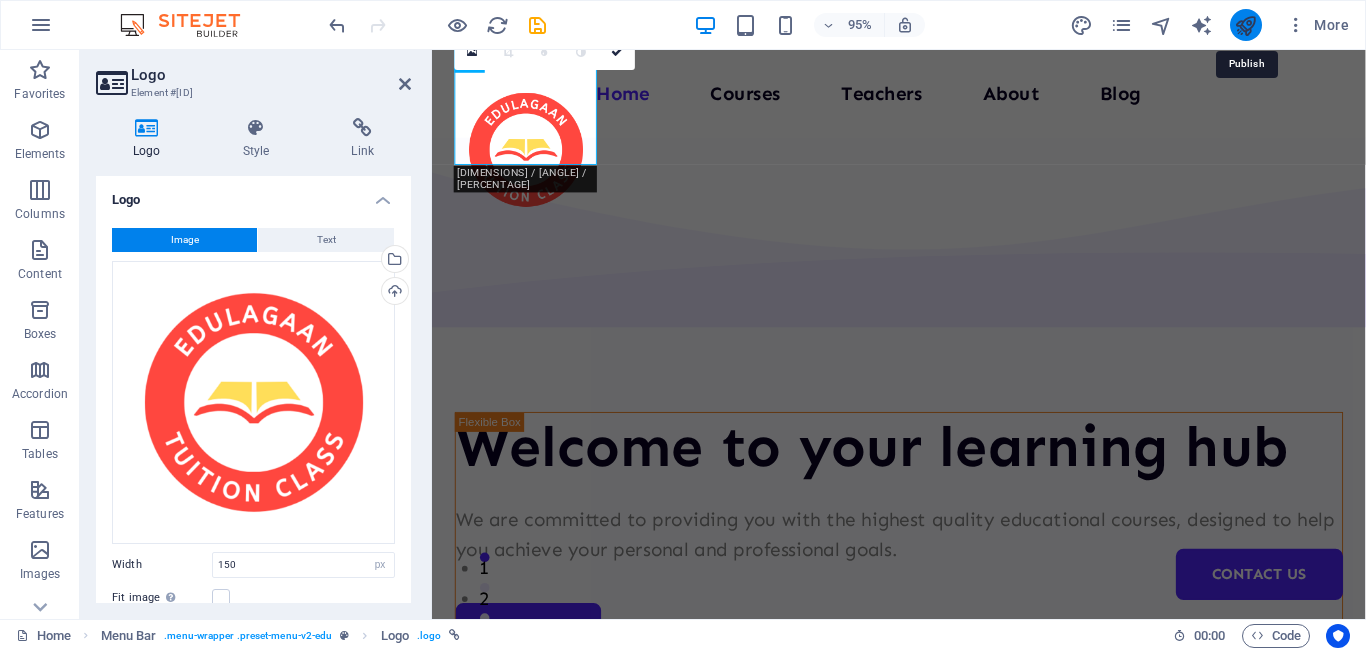 click at bounding box center (1245, 25) 